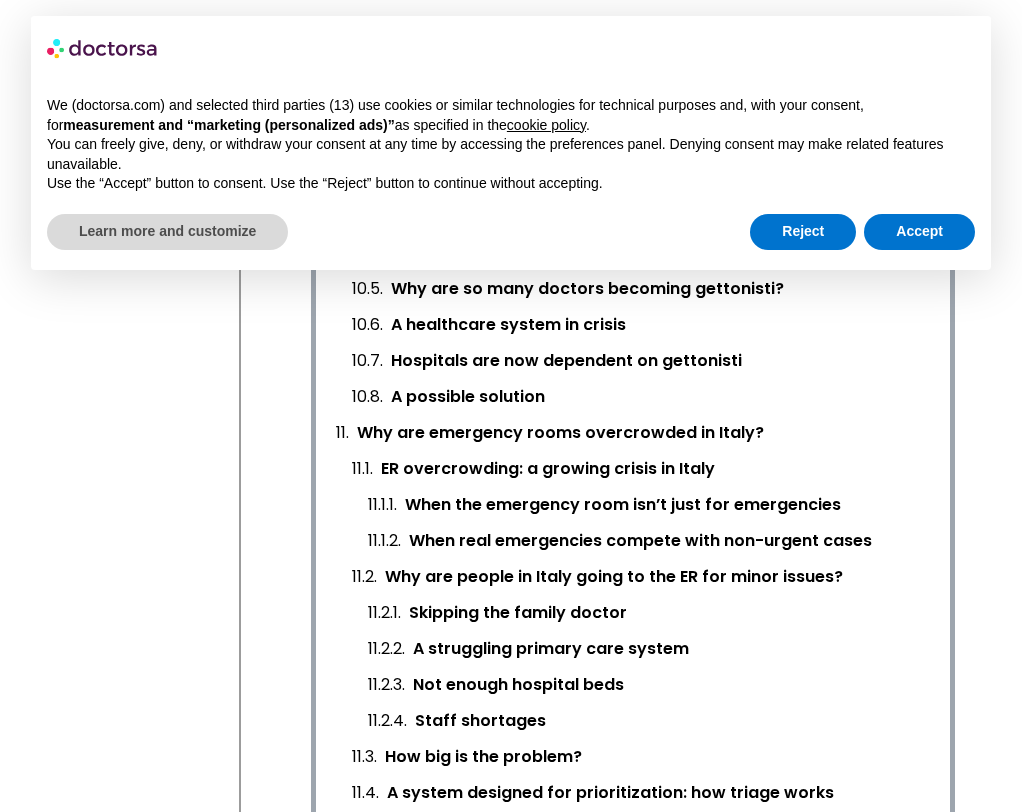 scroll, scrollTop: 2962, scrollLeft: 0, axis: vertical 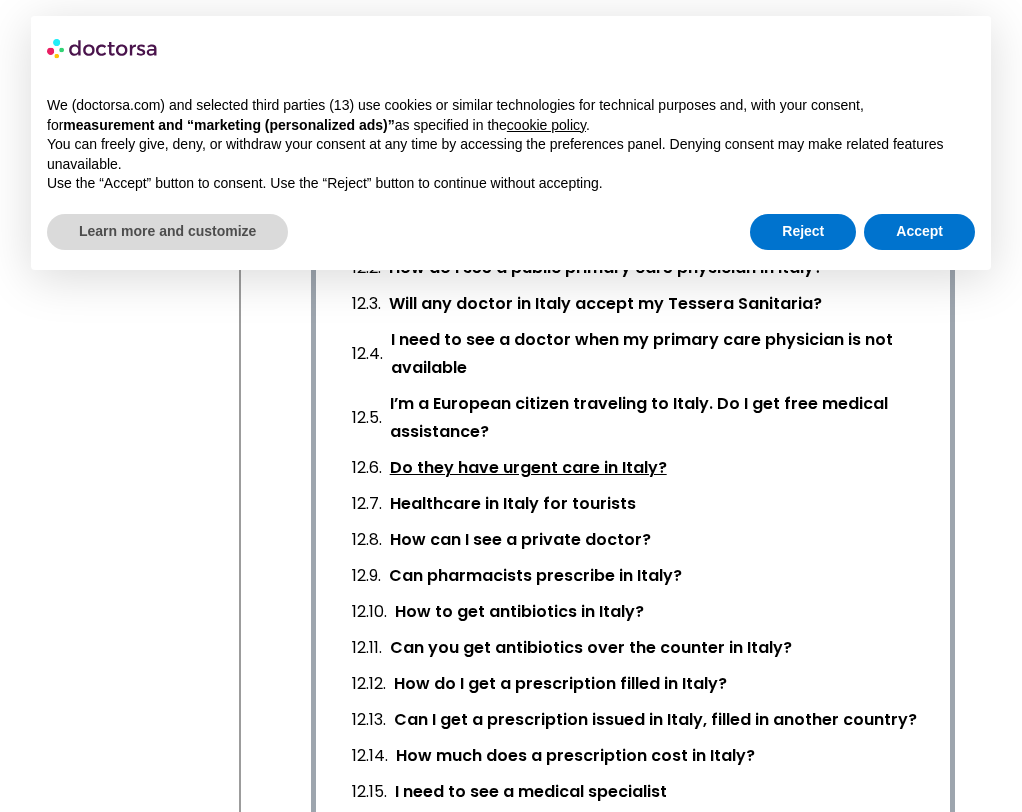 click on "Do they have urgent care in Italy?" at bounding box center (528, 468) 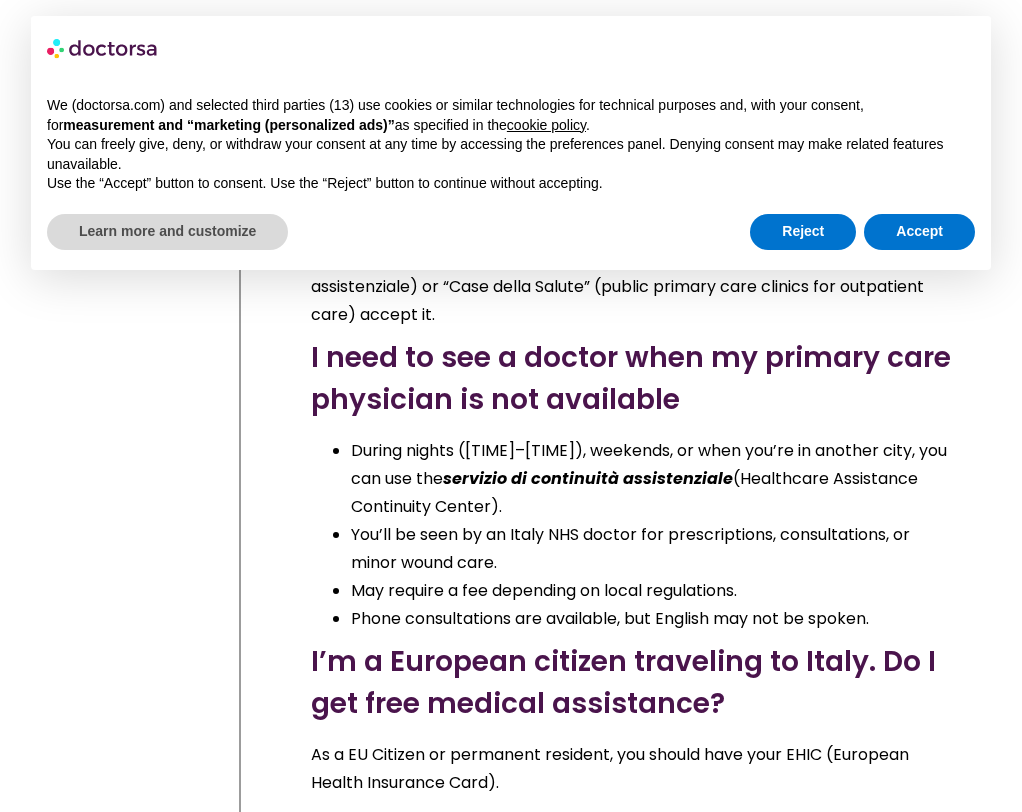 scroll, scrollTop: 35224, scrollLeft: 0, axis: vertical 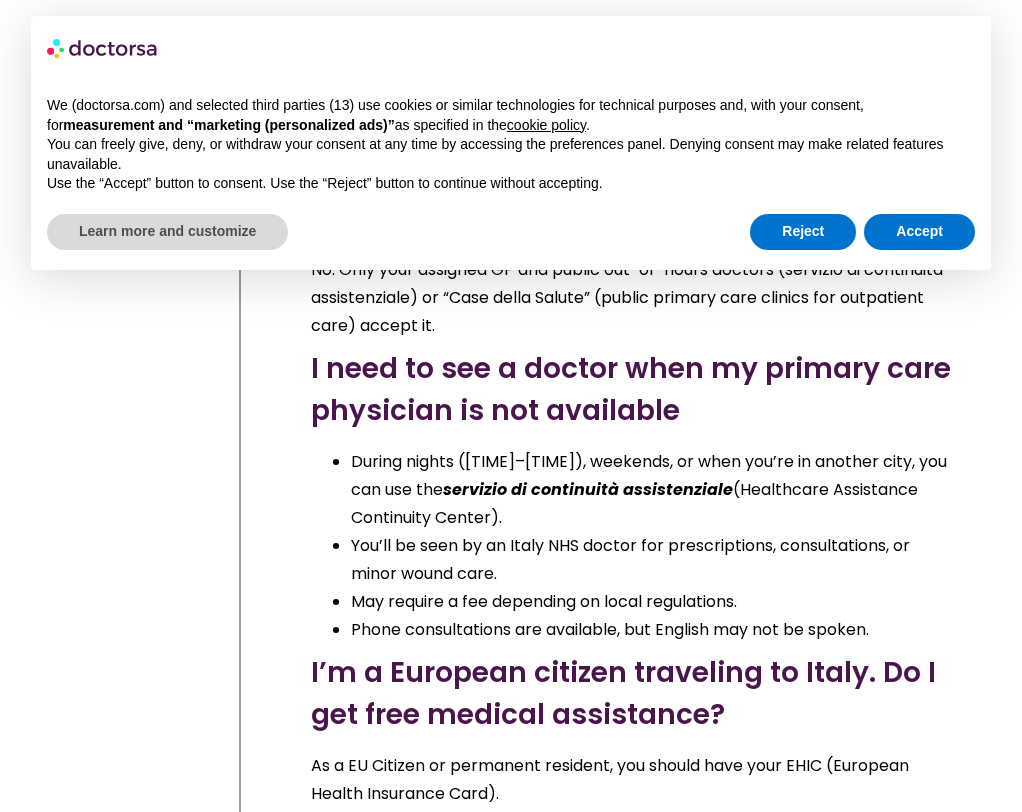 drag, startPoint x: 882, startPoint y: 392, endPoint x: 903, endPoint y: 420, distance: 35 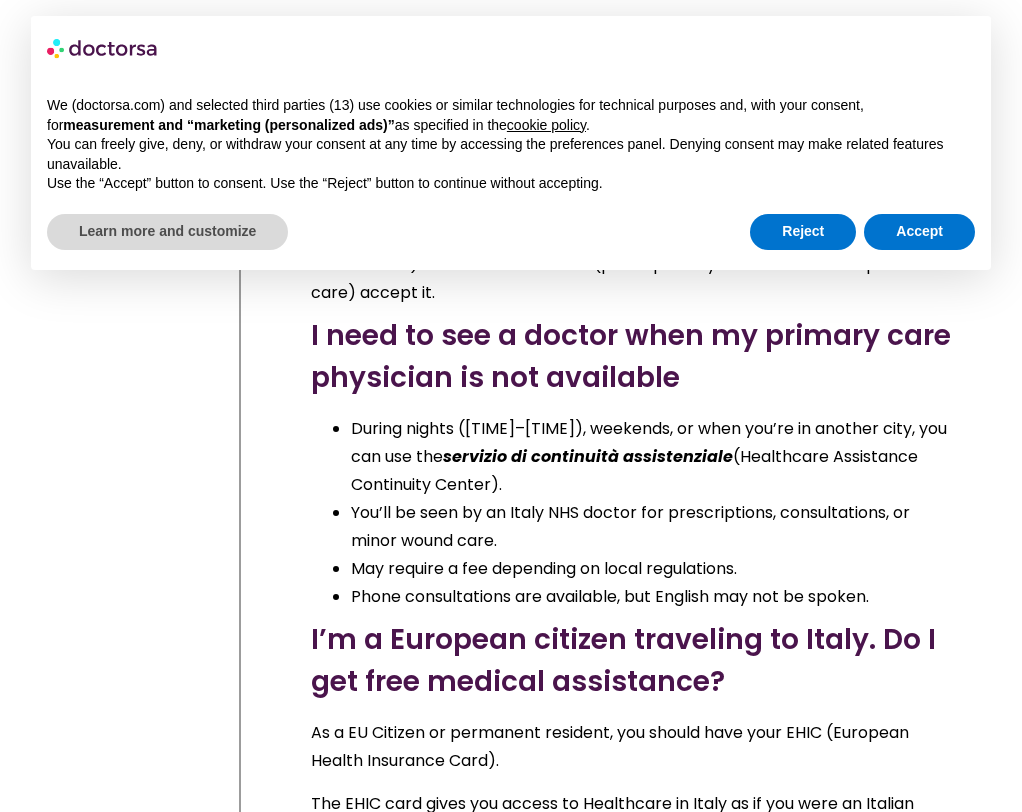 scroll, scrollTop: 35259, scrollLeft: 0, axis: vertical 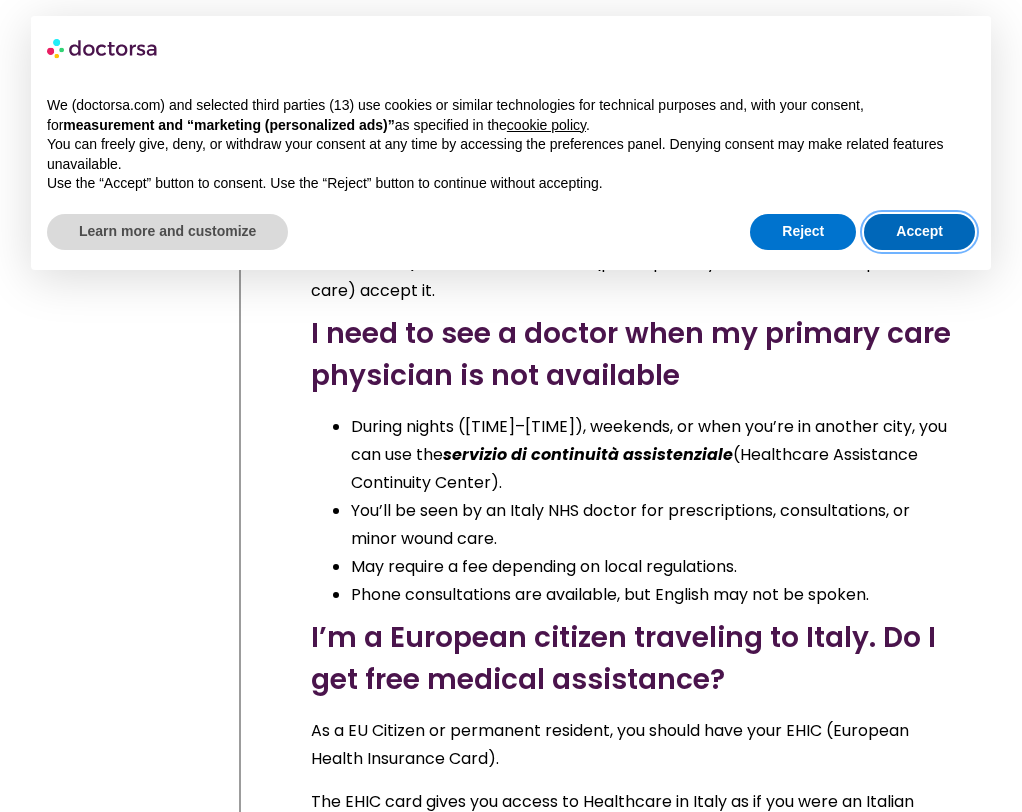 click on "Accept" at bounding box center (919, 232) 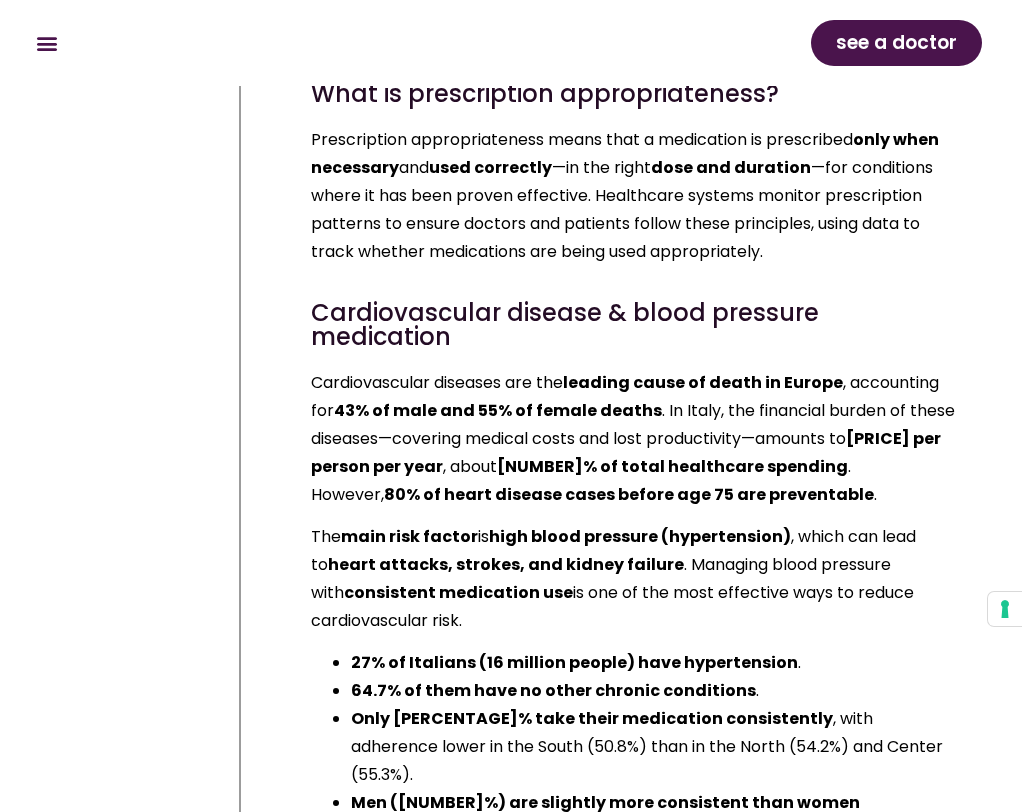 scroll, scrollTop: 22331, scrollLeft: 0, axis: vertical 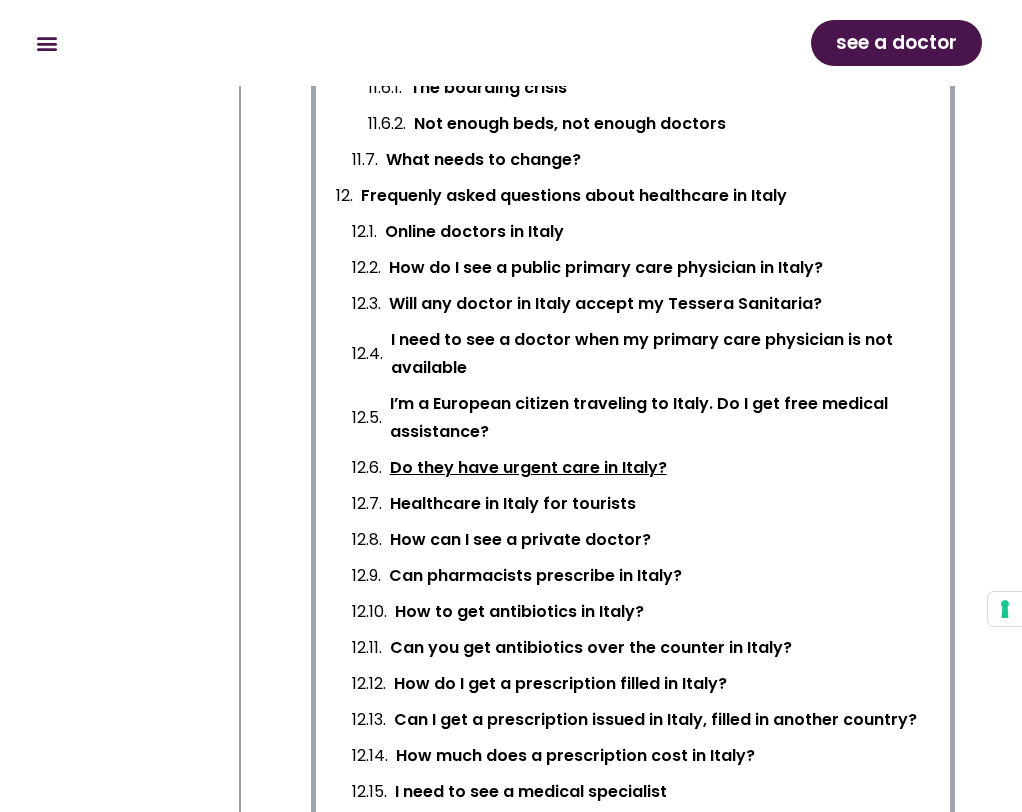 click on "Do they have urgent care in Italy?" at bounding box center (528, 468) 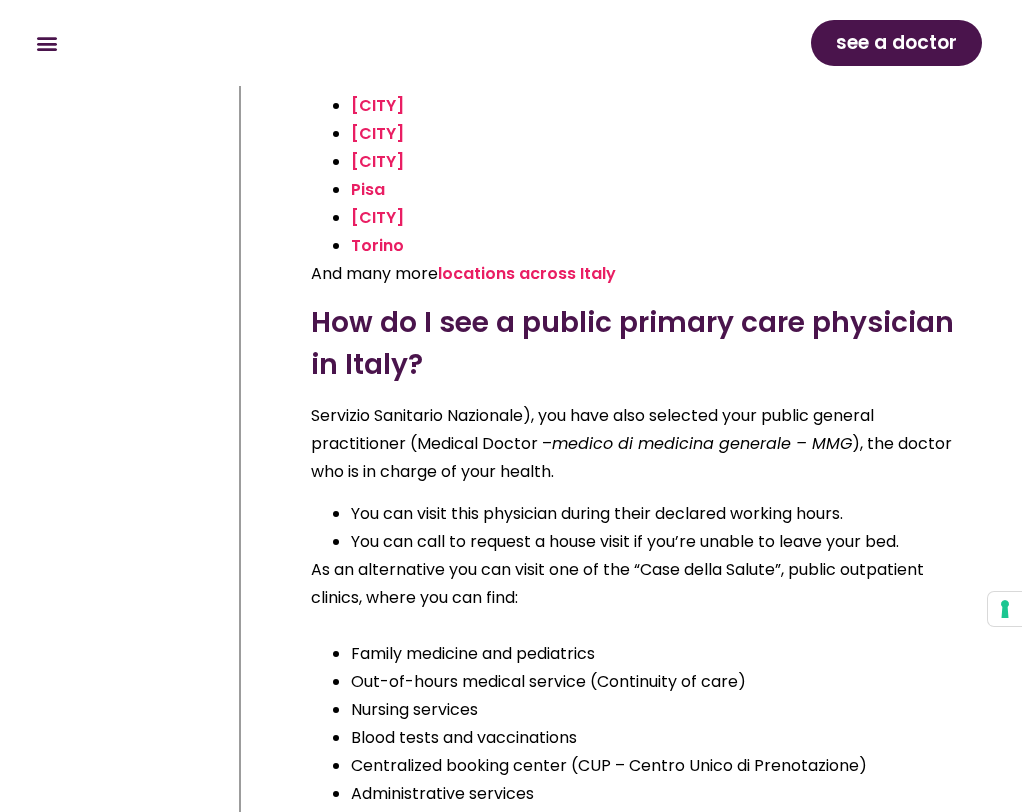 scroll, scrollTop: 35365, scrollLeft: 0, axis: vertical 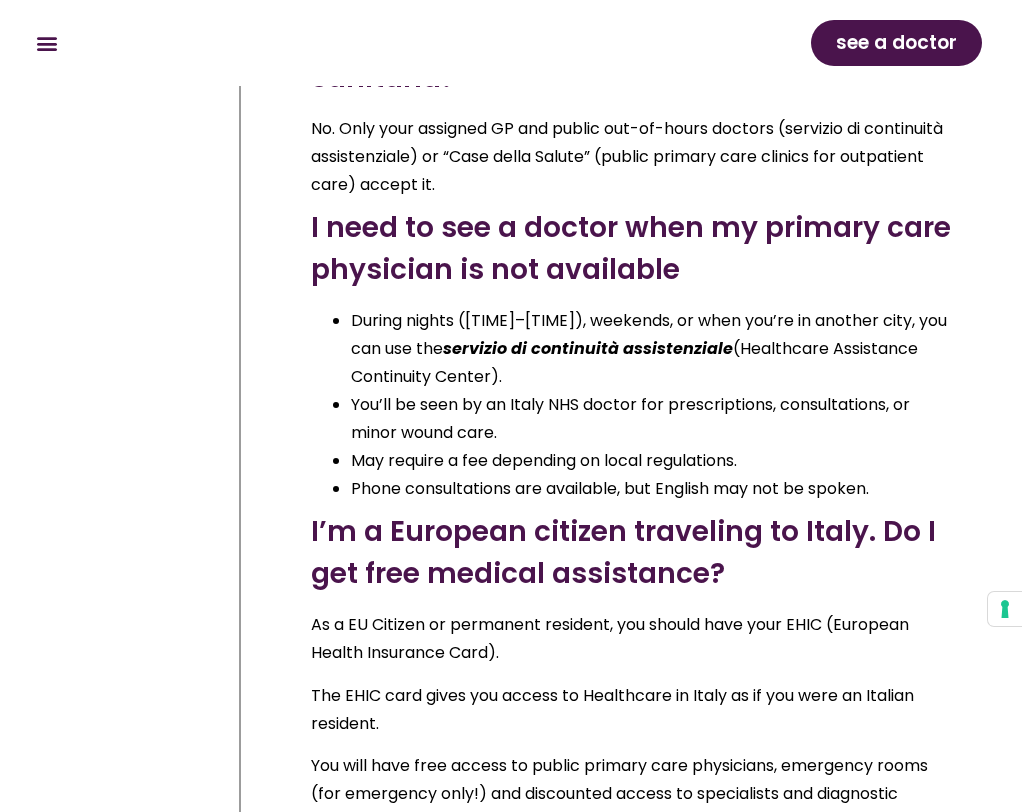 drag, startPoint x: 686, startPoint y: 307, endPoint x: 692, endPoint y: 327, distance: 20.880613 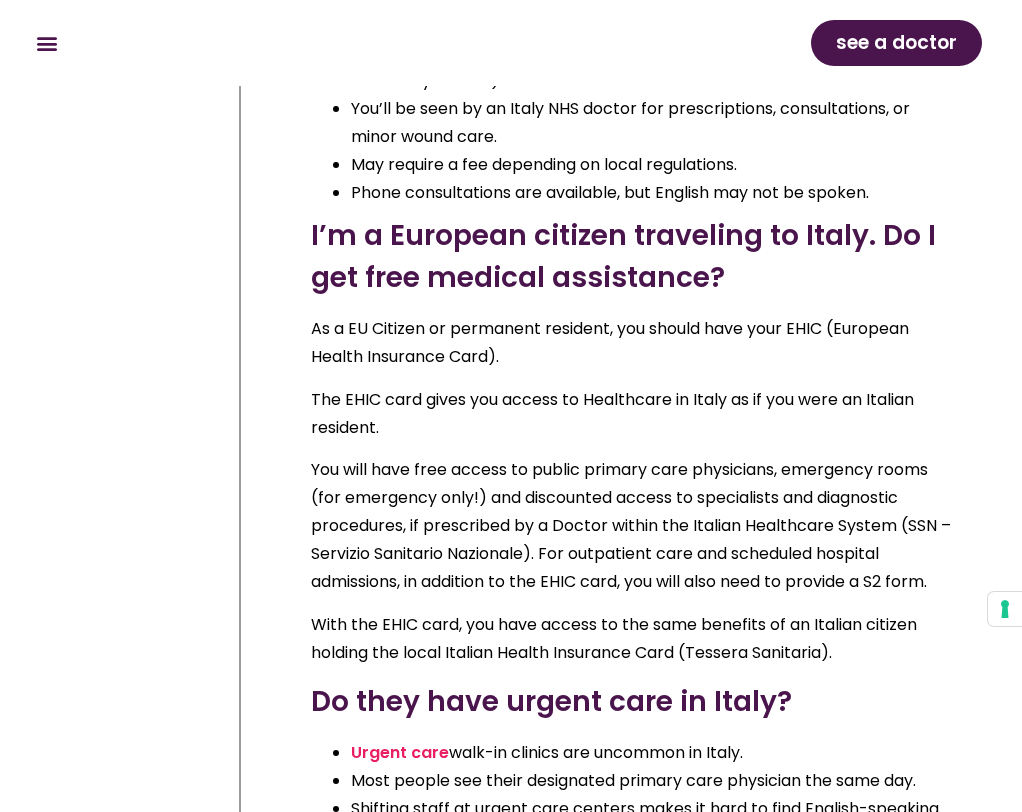 scroll, scrollTop: 35668, scrollLeft: 0, axis: vertical 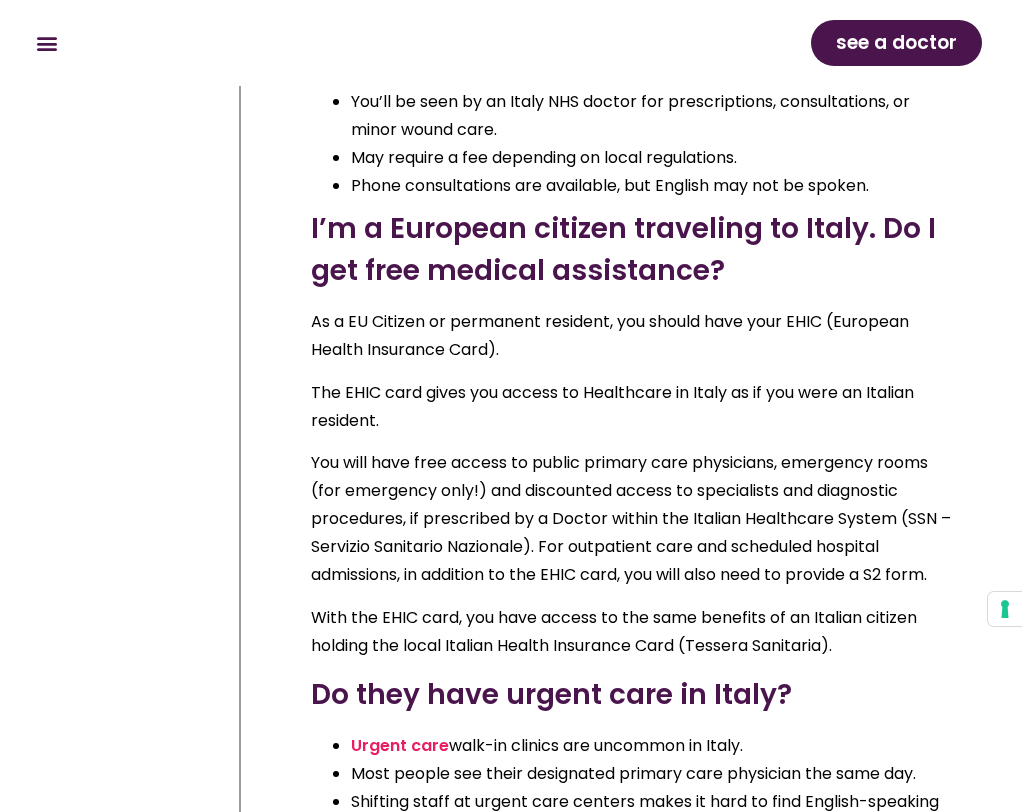 drag, startPoint x: 429, startPoint y: 550, endPoint x: 485, endPoint y: 591, distance: 69.40461 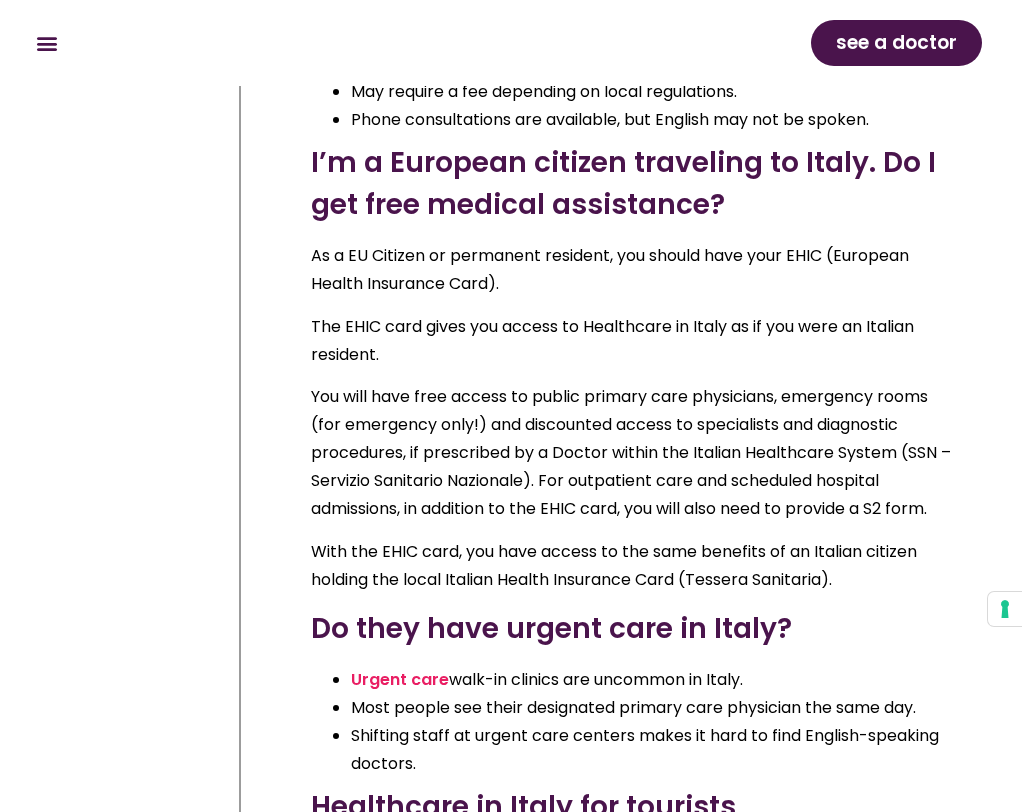 scroll, scrollTop: 35743, scrollLeft: 0, axis: vertical 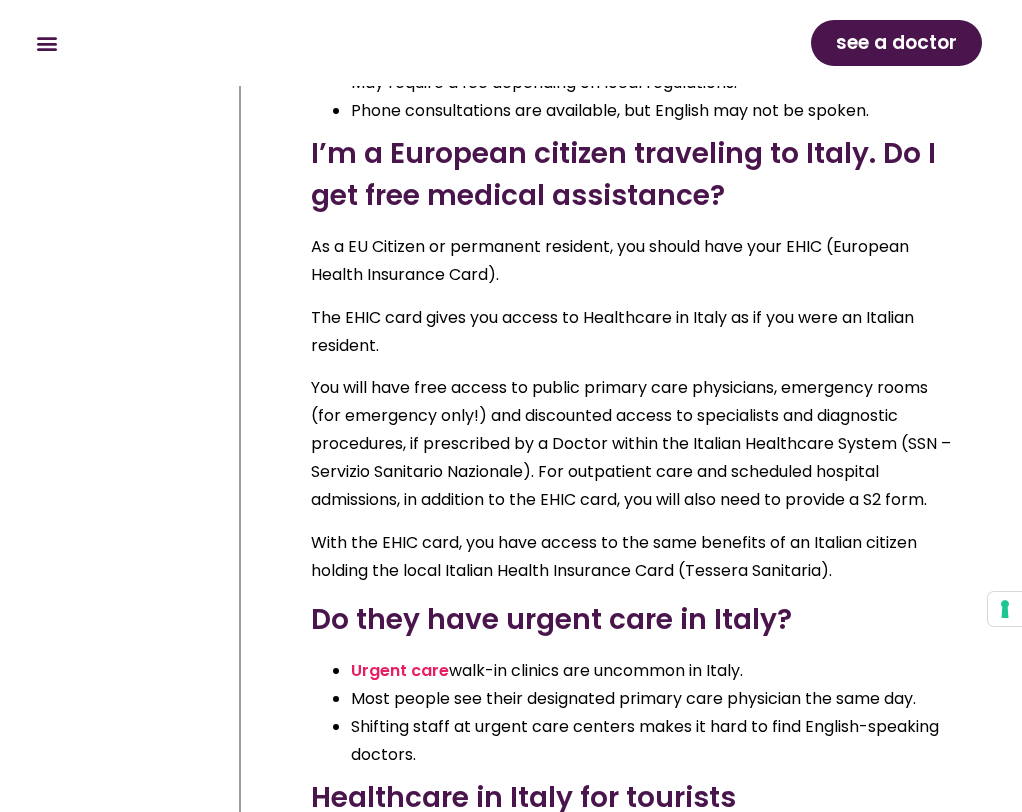 drag, startPoint x: 484, startPoint y: 524, endPoint x: 461, endPoint y: 475, distance: 54.129475 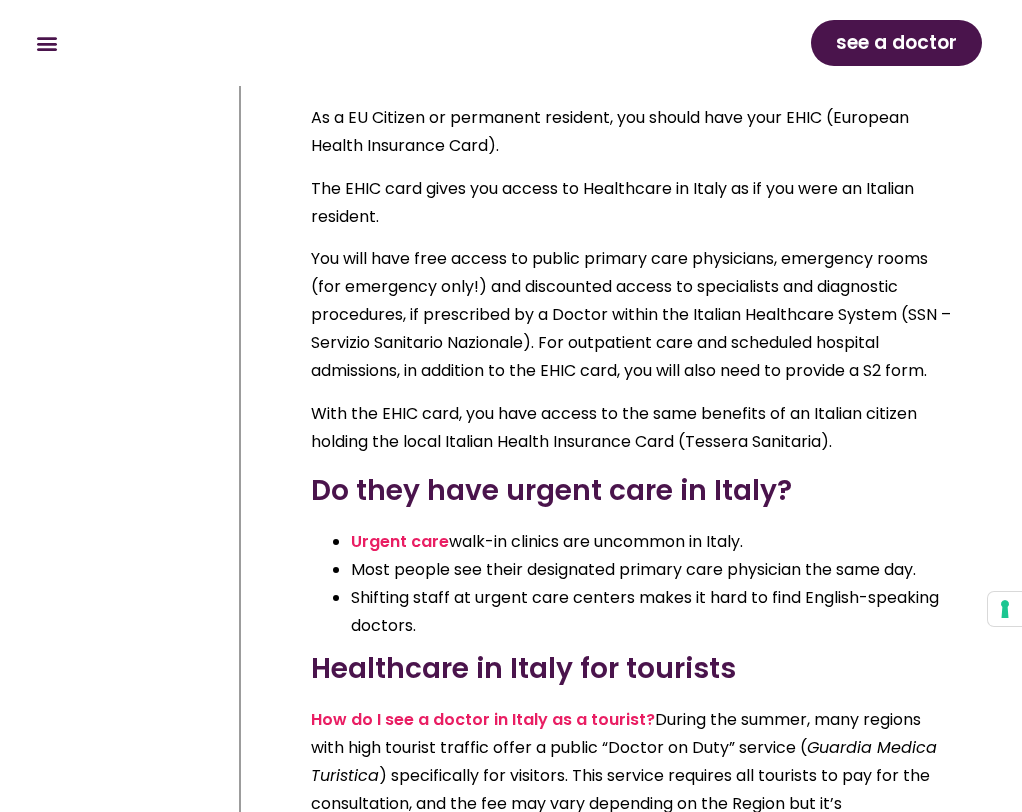 scroll, scrollTop: 35890, scrollLeft: 0, axis: vertical 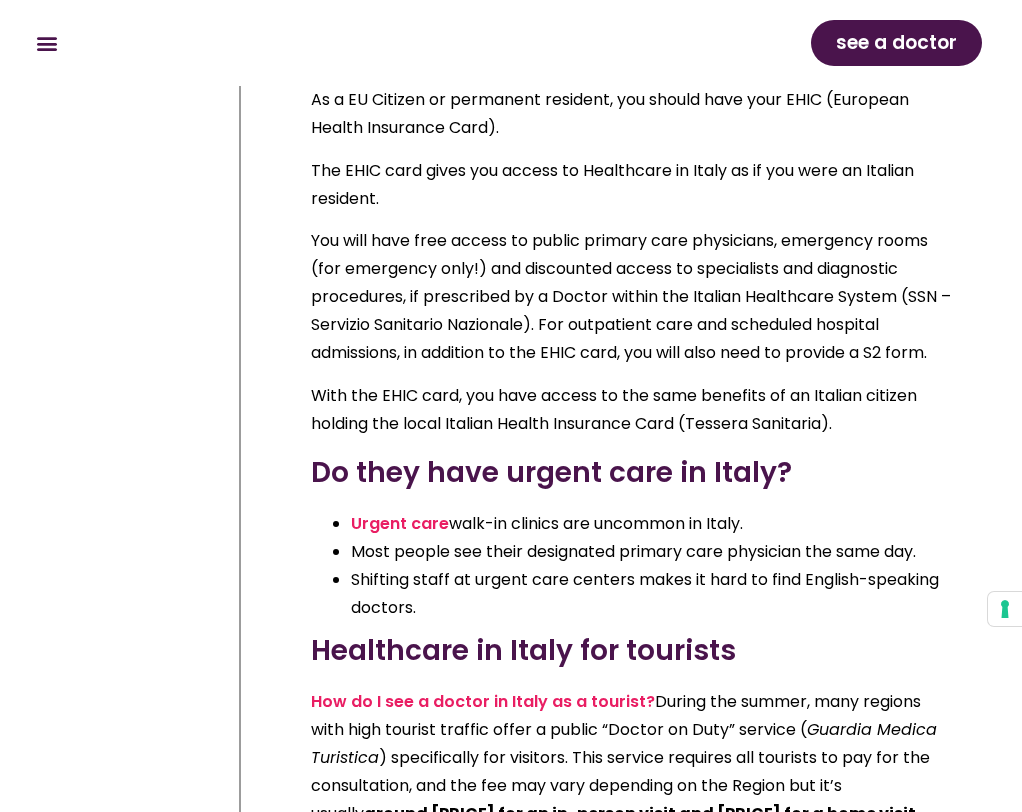drag, startPoint x: 455, startPoint y: 438, endPoint x: 426, endPoint y: 358, distance: 85.09406 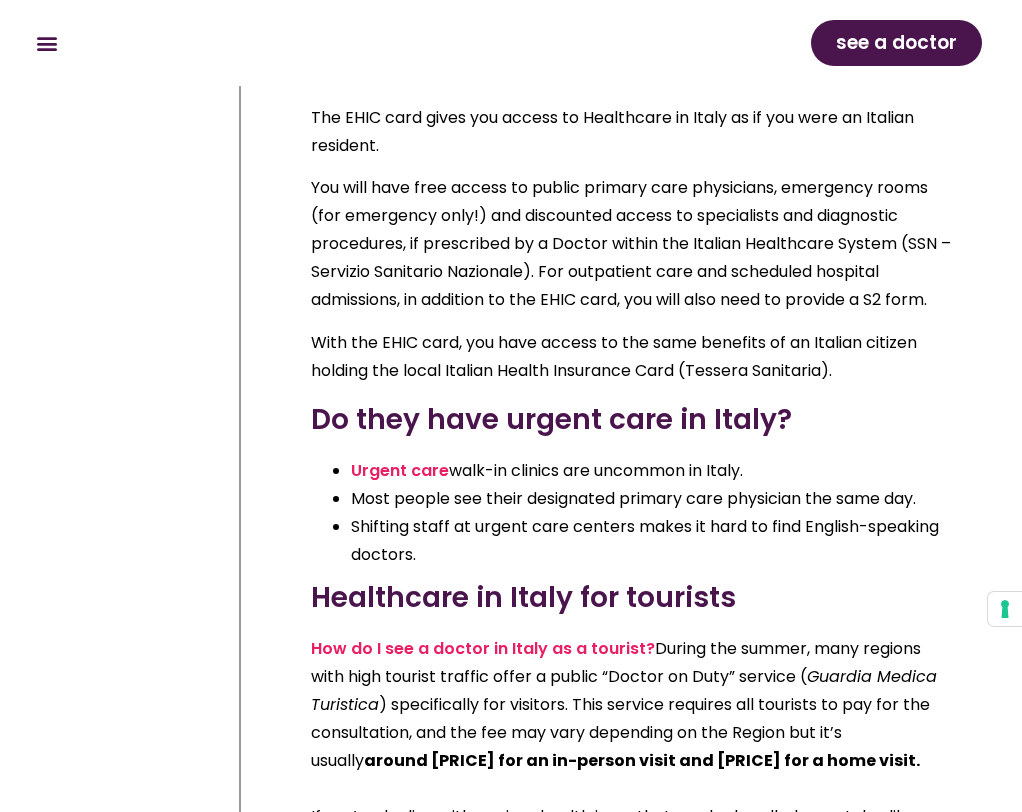 scroll, scrollTop: 35958, scrollLeft: 0, axis: vertical 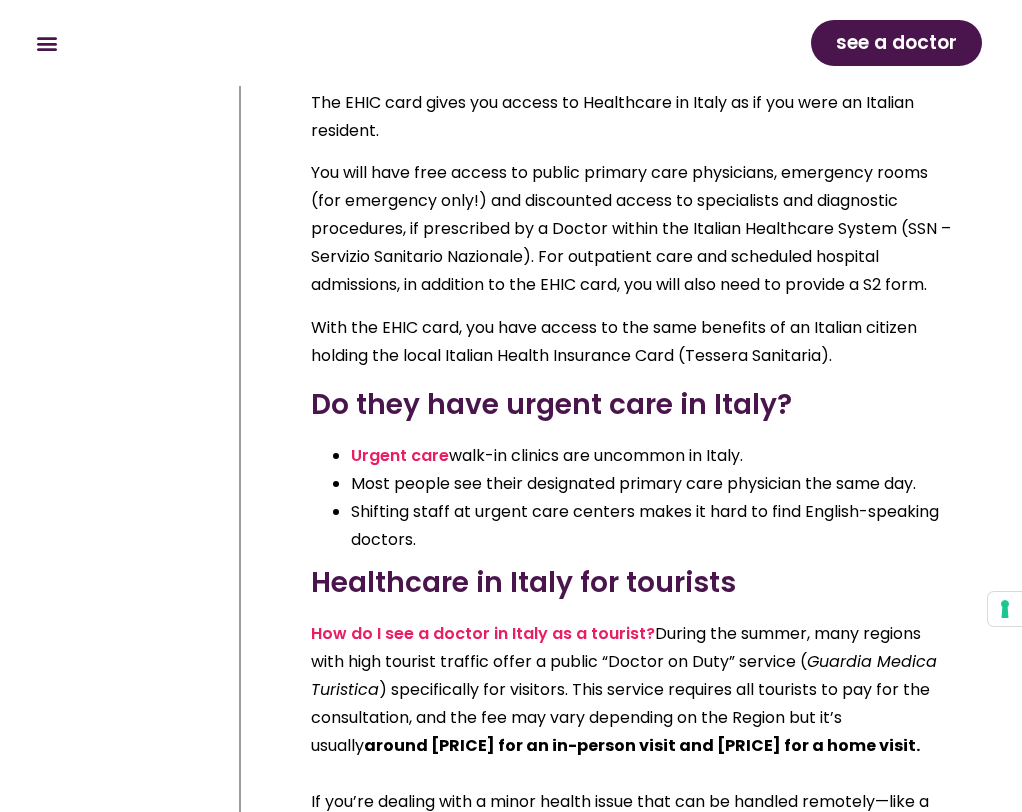 click on "see a doctor" at bounding box center (896, 43) 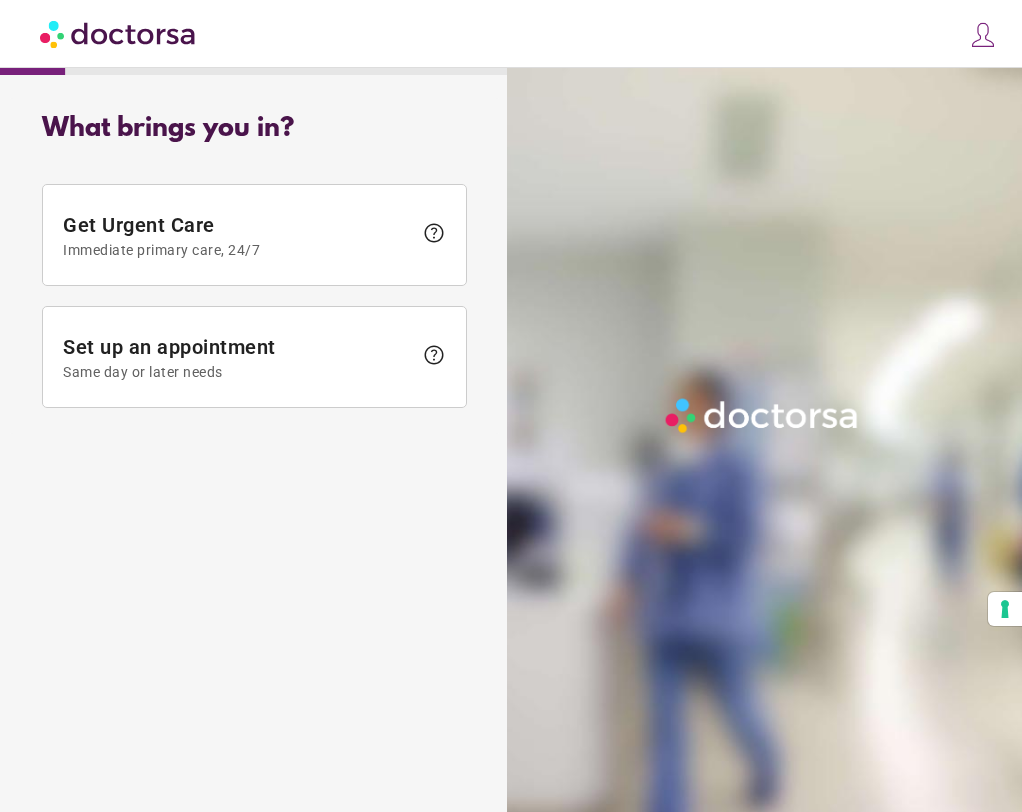 scroll, scrollTop: 0, scrollLeft: 0, axis: both 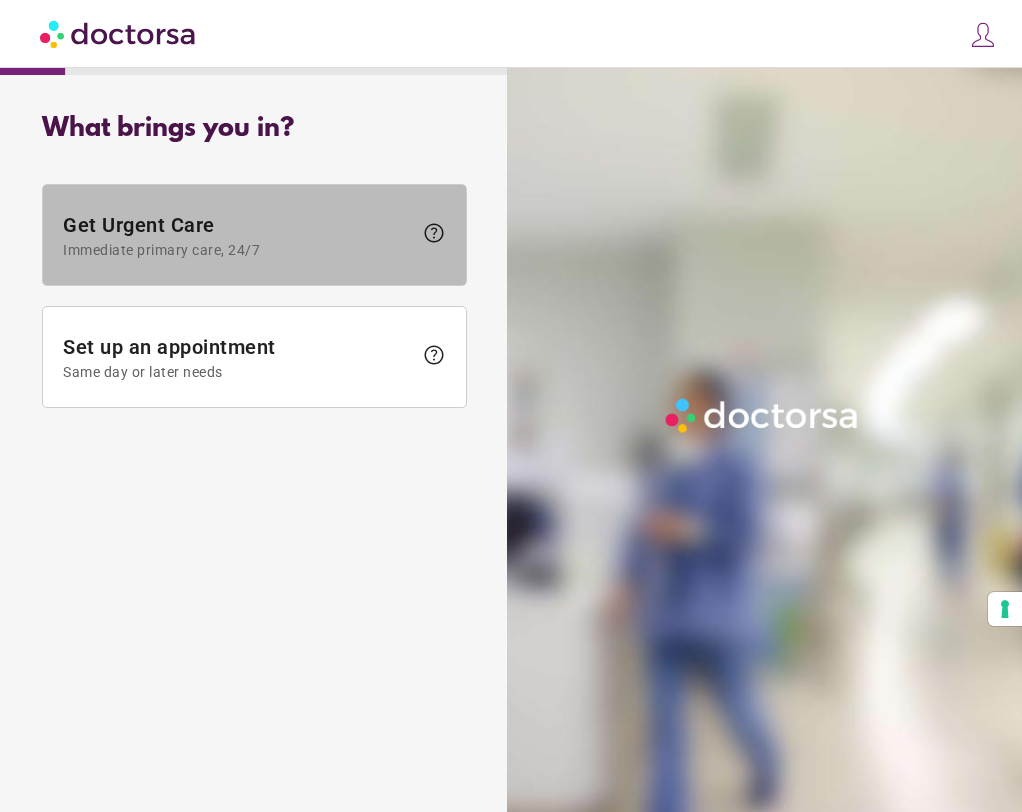 click on "Immediate primary care, 24/7" at bounding box center (237, 250) 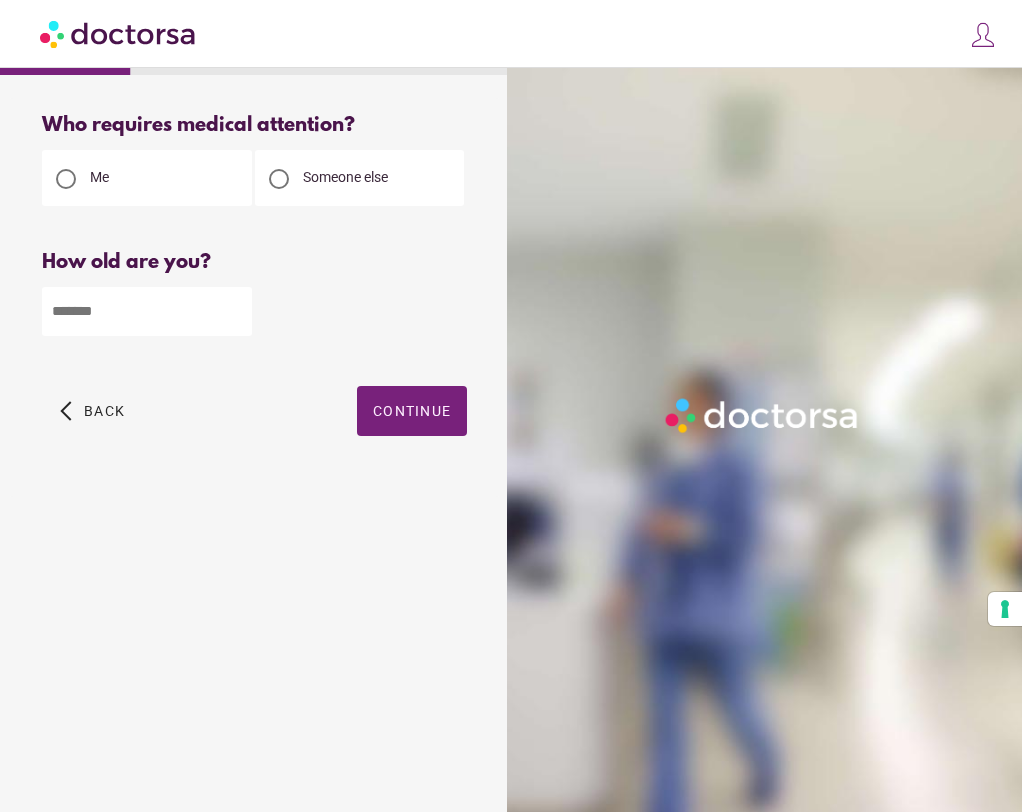 click on "Someone else" at bounding box center [345, 177] 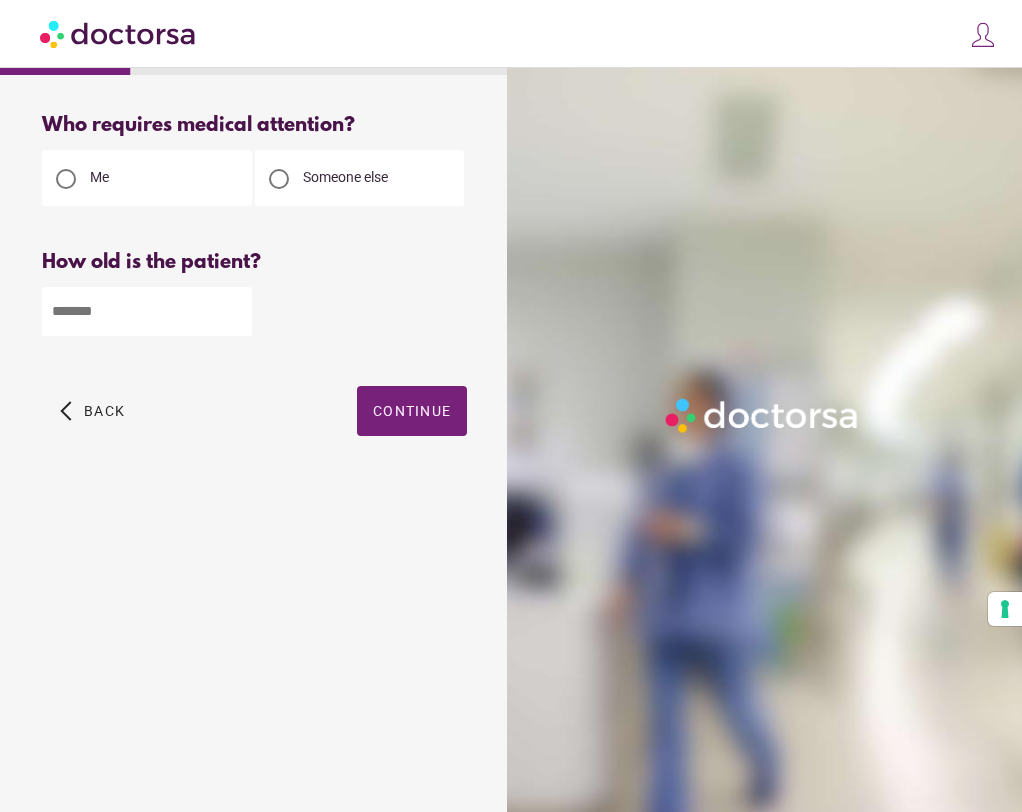 click at bounding box center (147, 311) 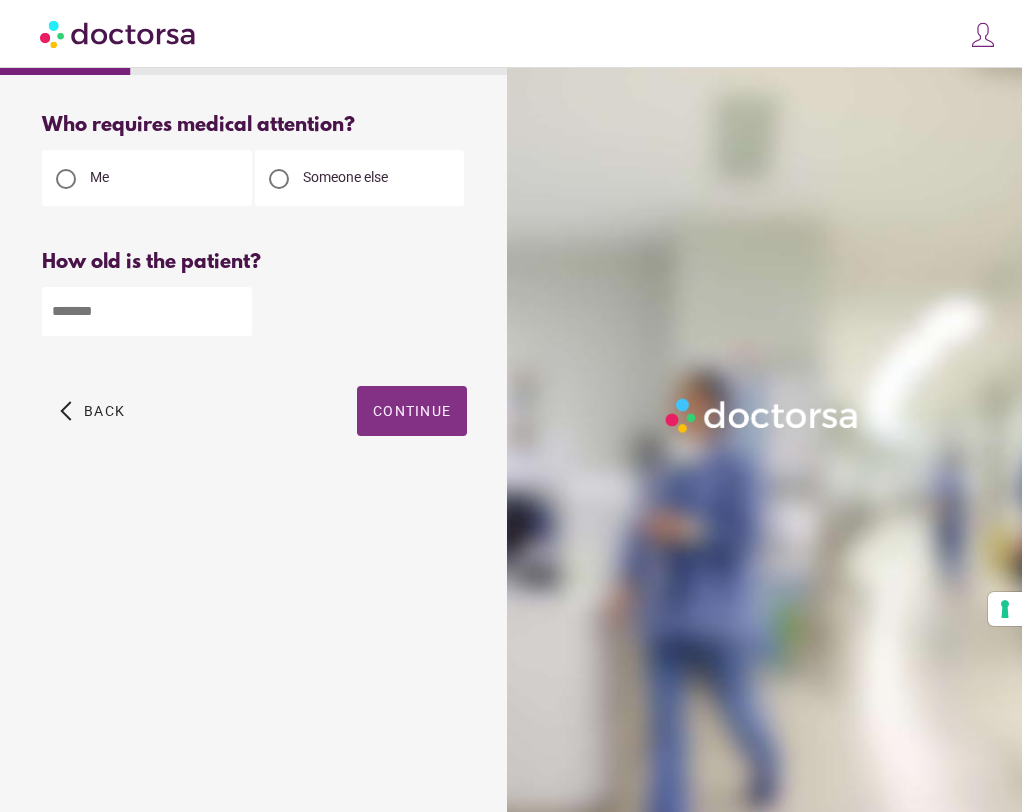 type on "**" 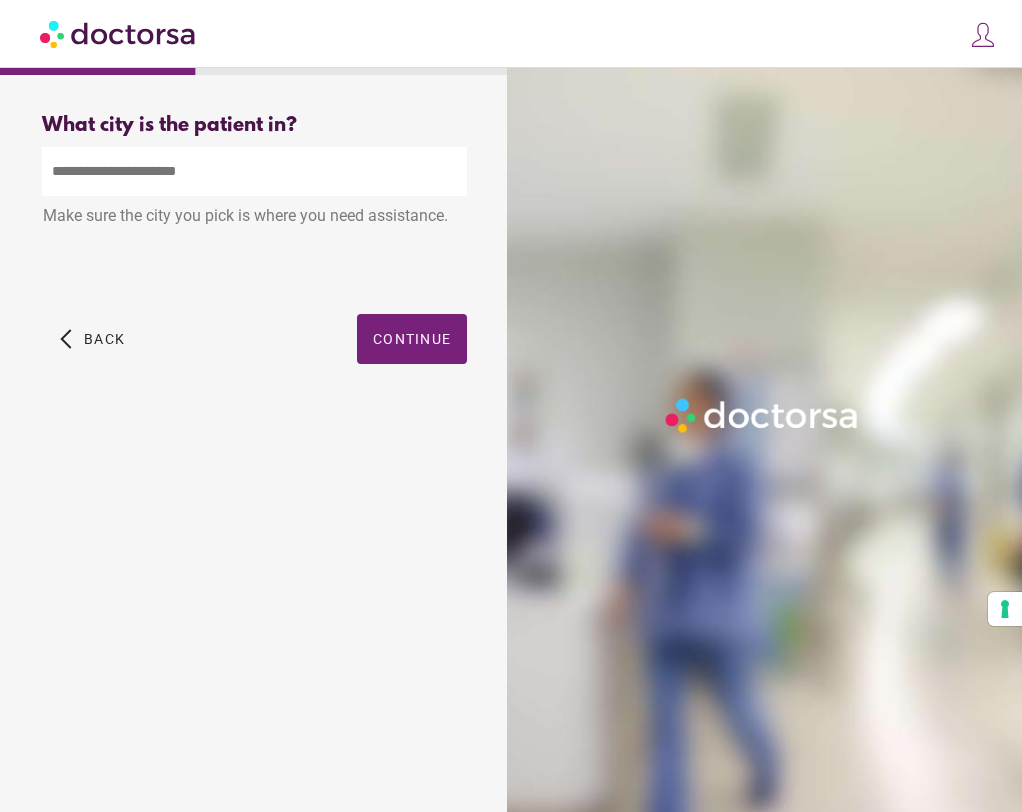 click at bounding box center (254, 171) 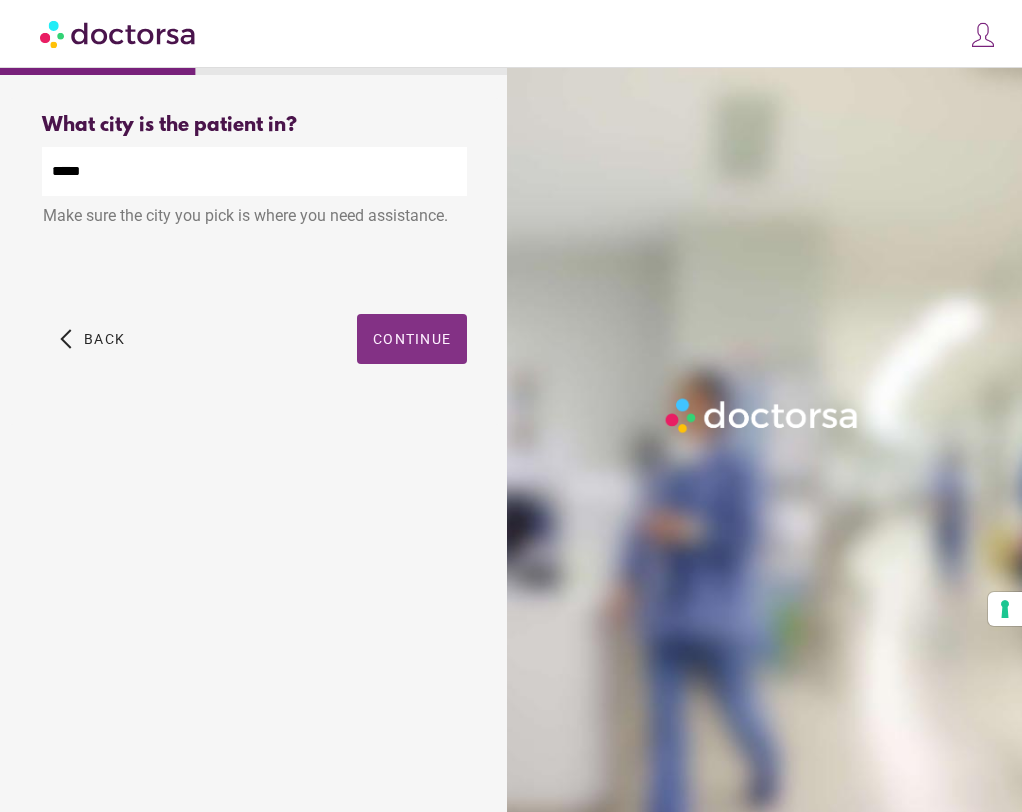 click on "What city are you in?
What city is the patient in?
*****
Make sure the city you pick is where you need assistance.
City Not Found. Please begin typing the city name and select the correct option from the list.
arrow_back_ios
Back
Continue" at bounding box center (254, 261) 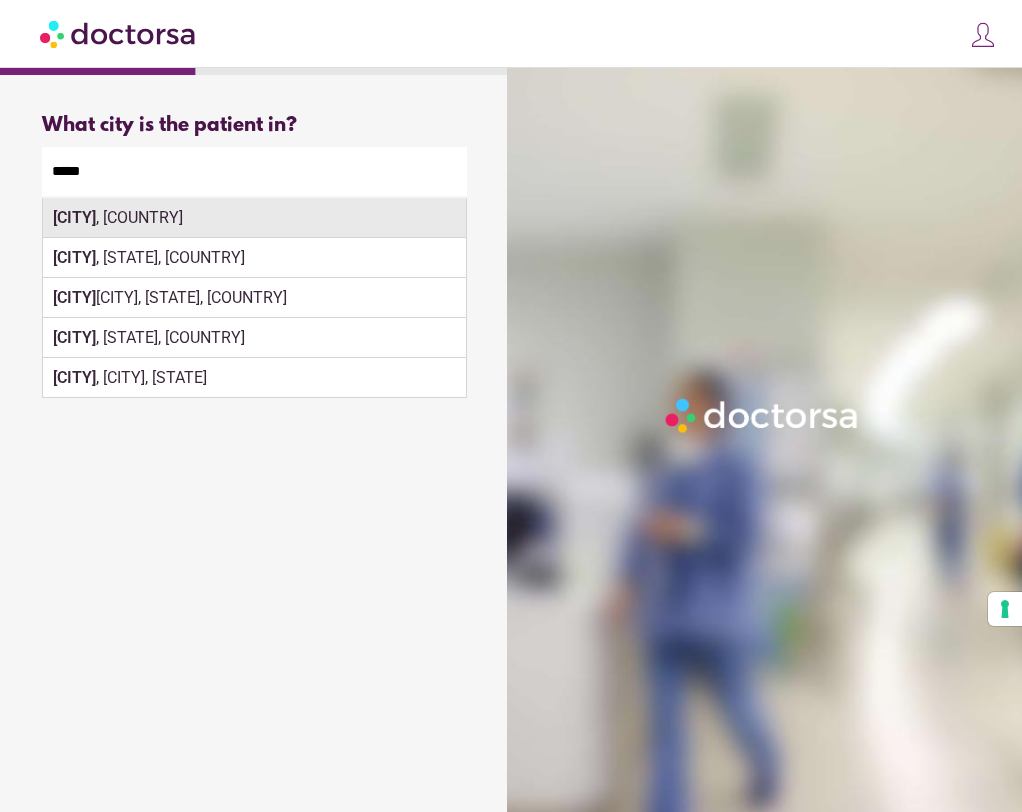 click on "Genoa , Italy" at bounding box center (254, 218) 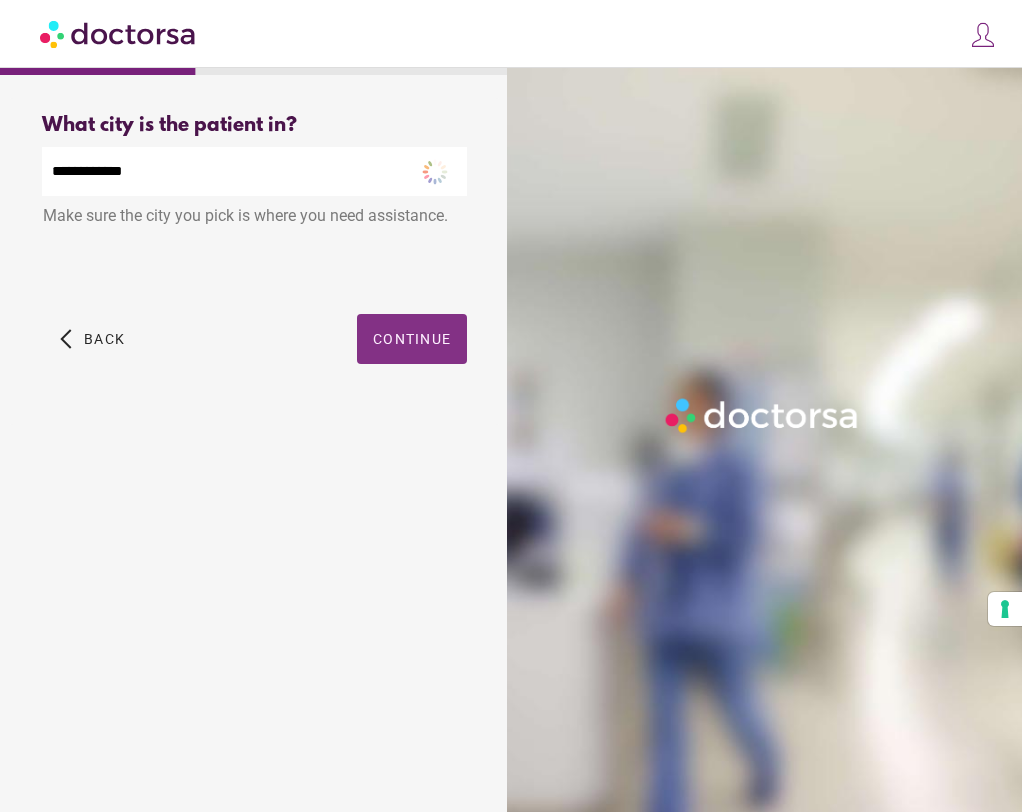 click at bounding box center [412, 339] 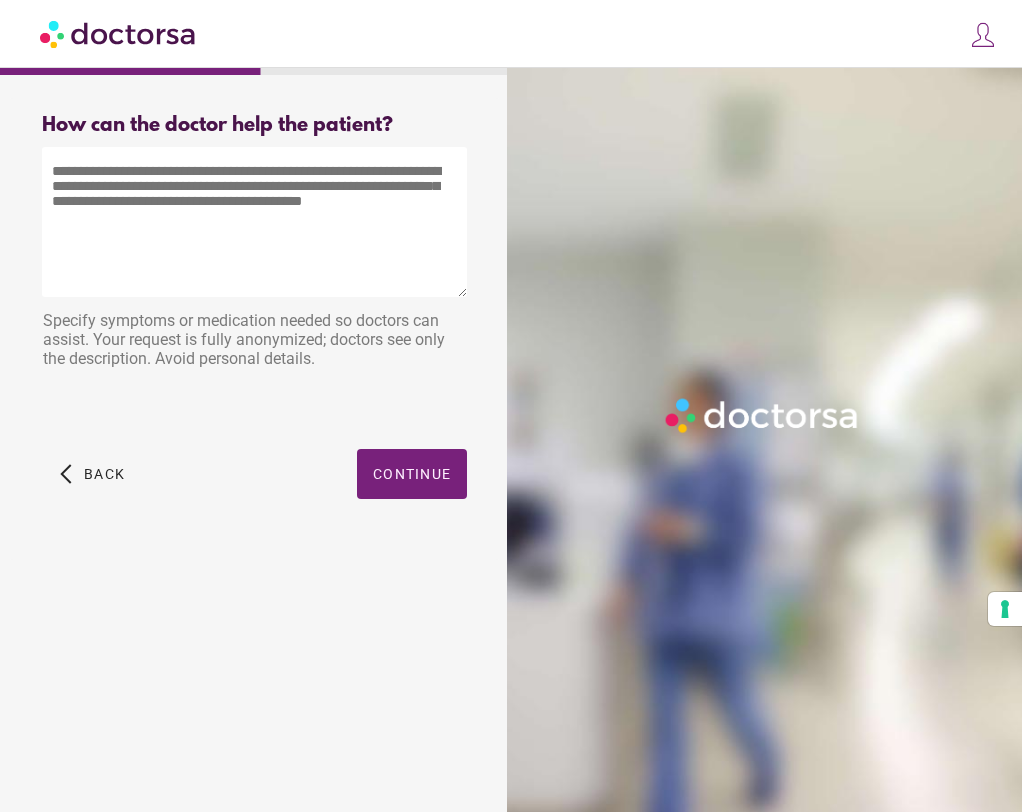 click at bounding box center (254, 222) 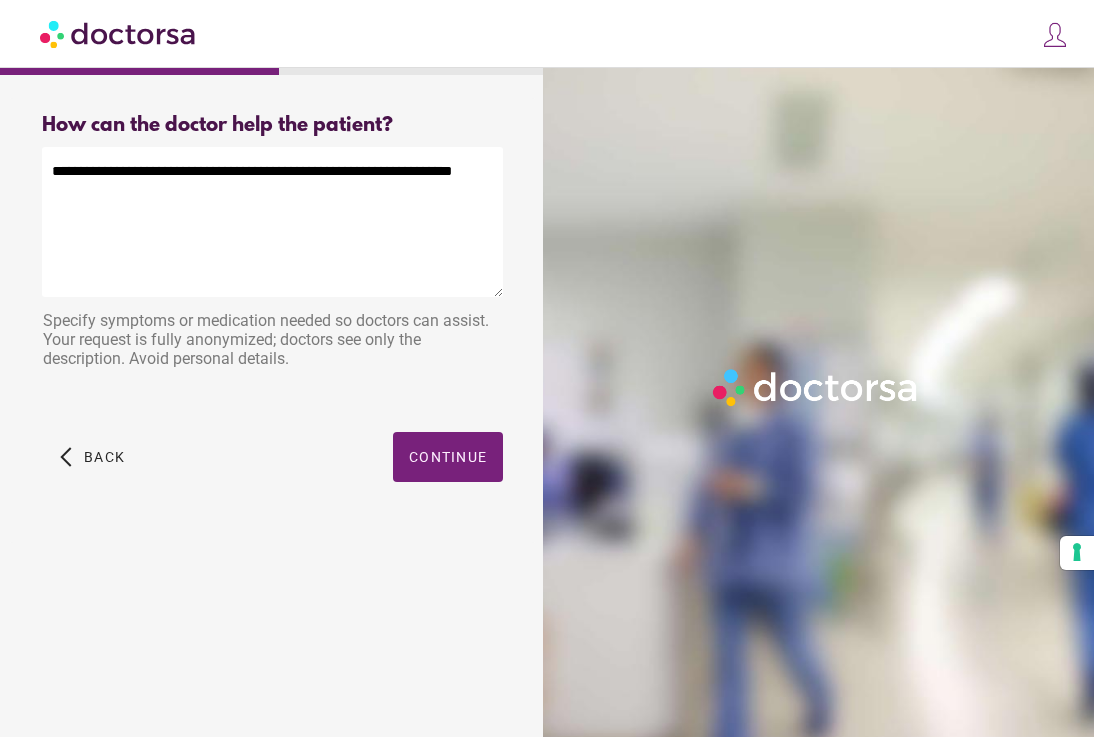 click on "**********" at bounding box center [272, 222] 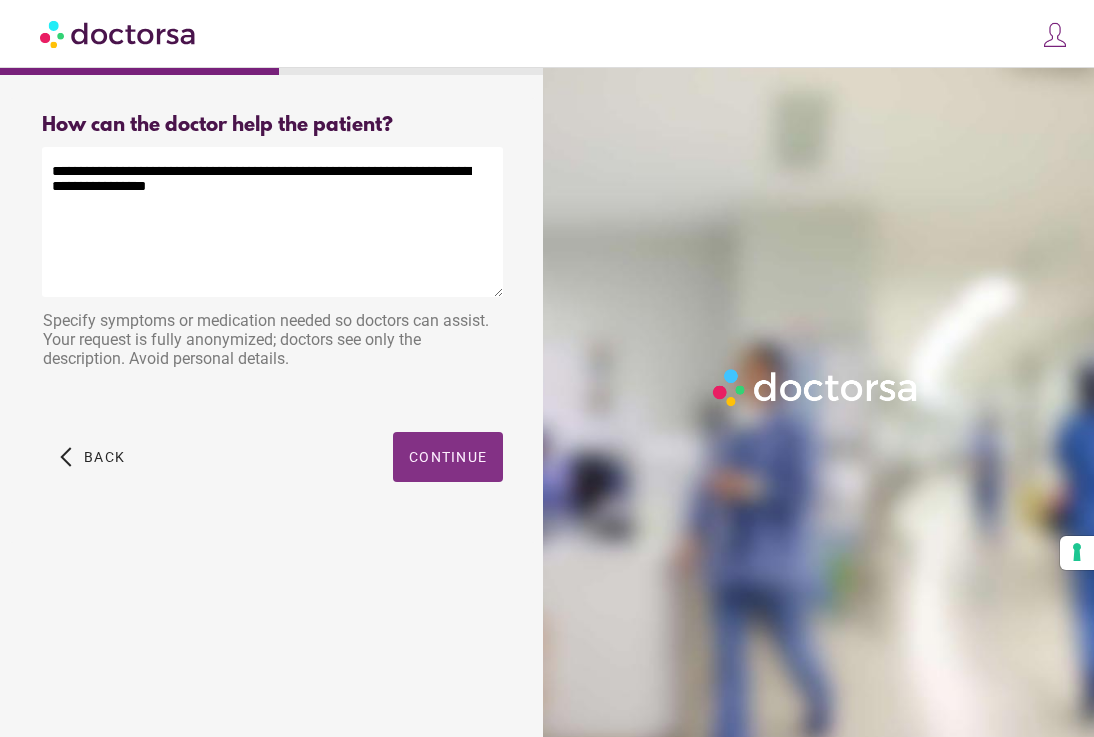 type on "**********" 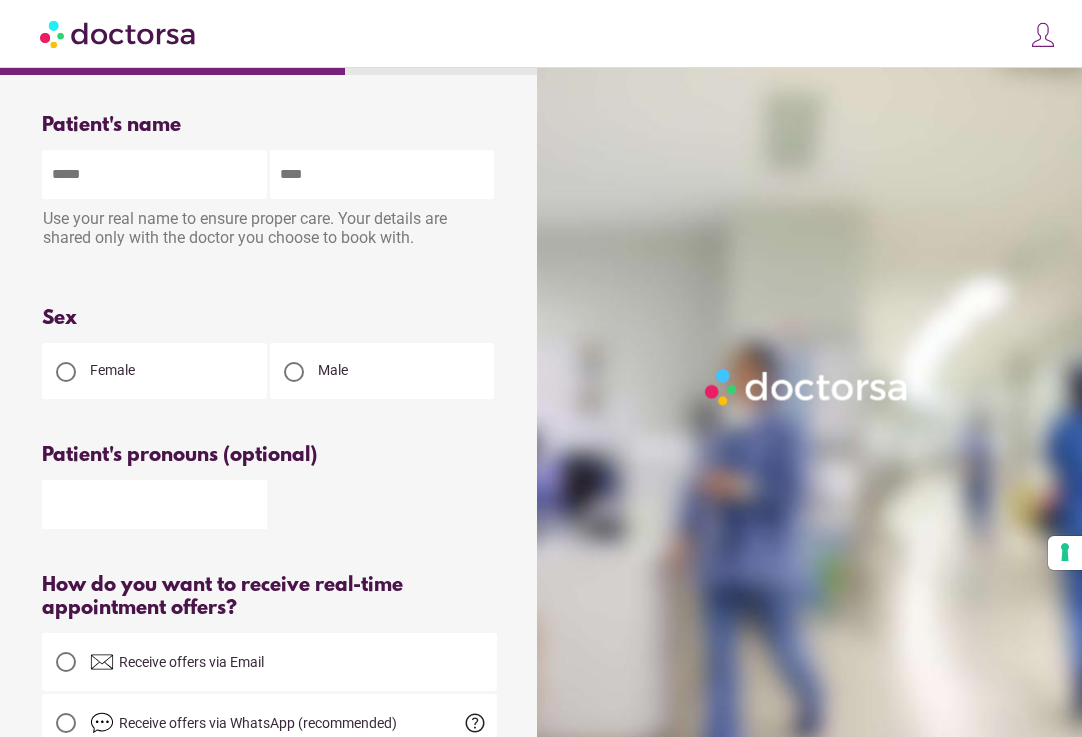 click at bounding box center (154, 174) 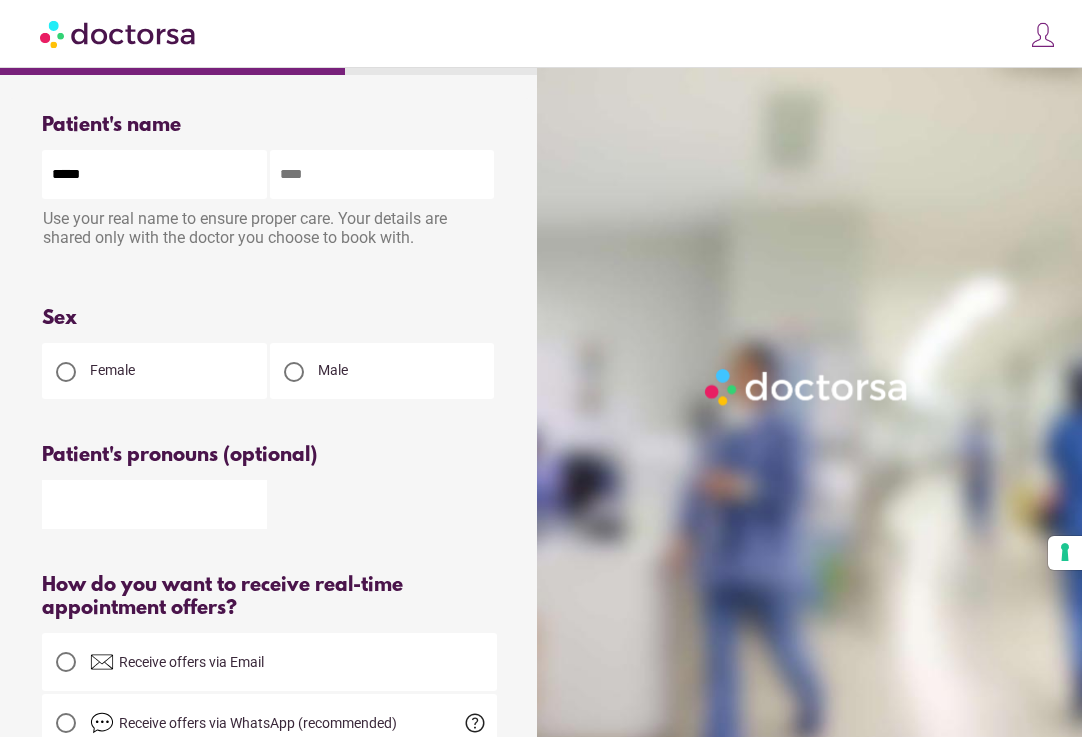 type on "*****" 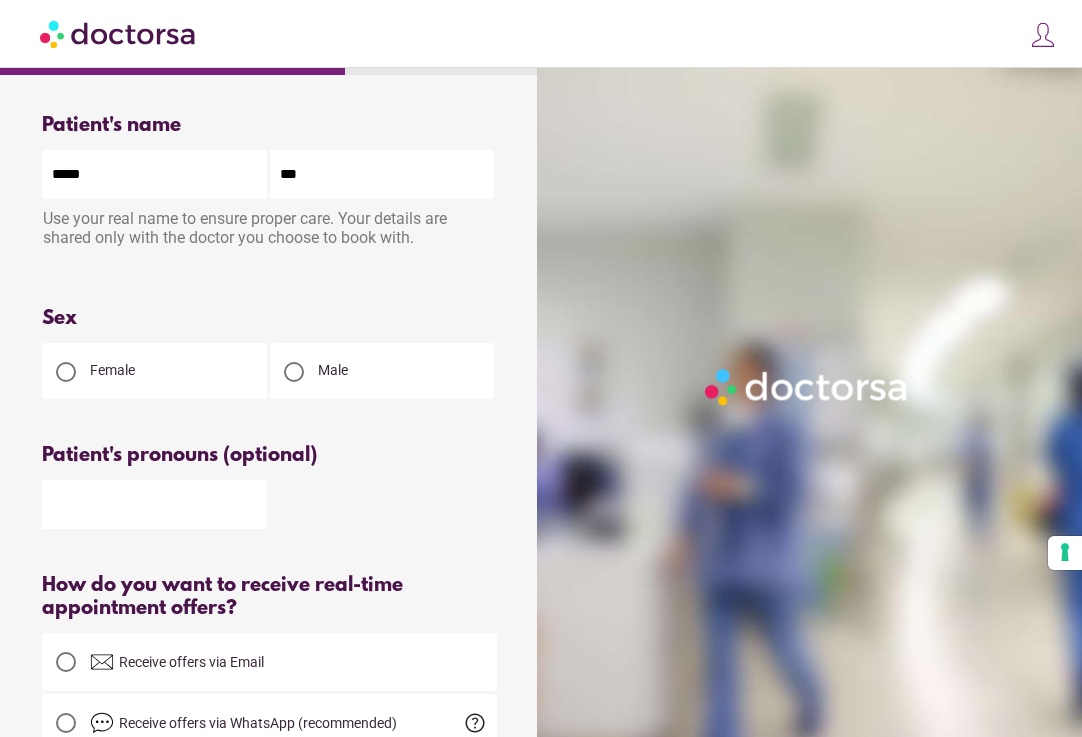 scroll, scrollTop: 88, scrollLeft: 0, axis: vertical 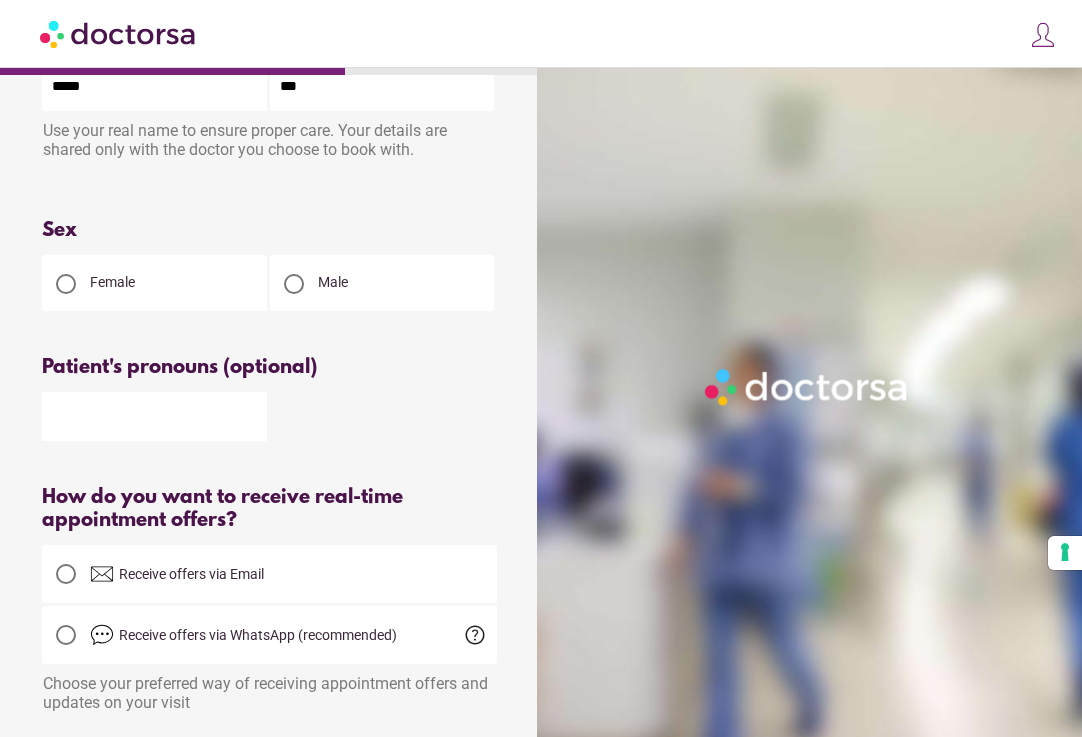 type on "***" 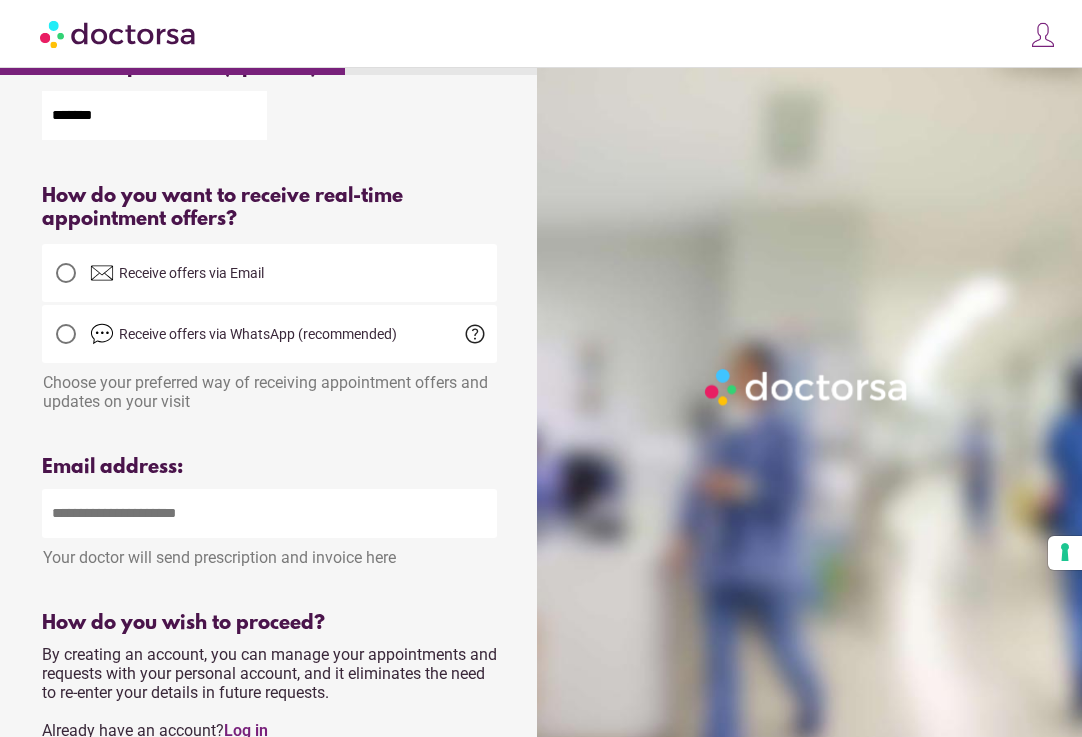 scroll, scrollTop: 413, scrollLeft: 0, axis: vertical 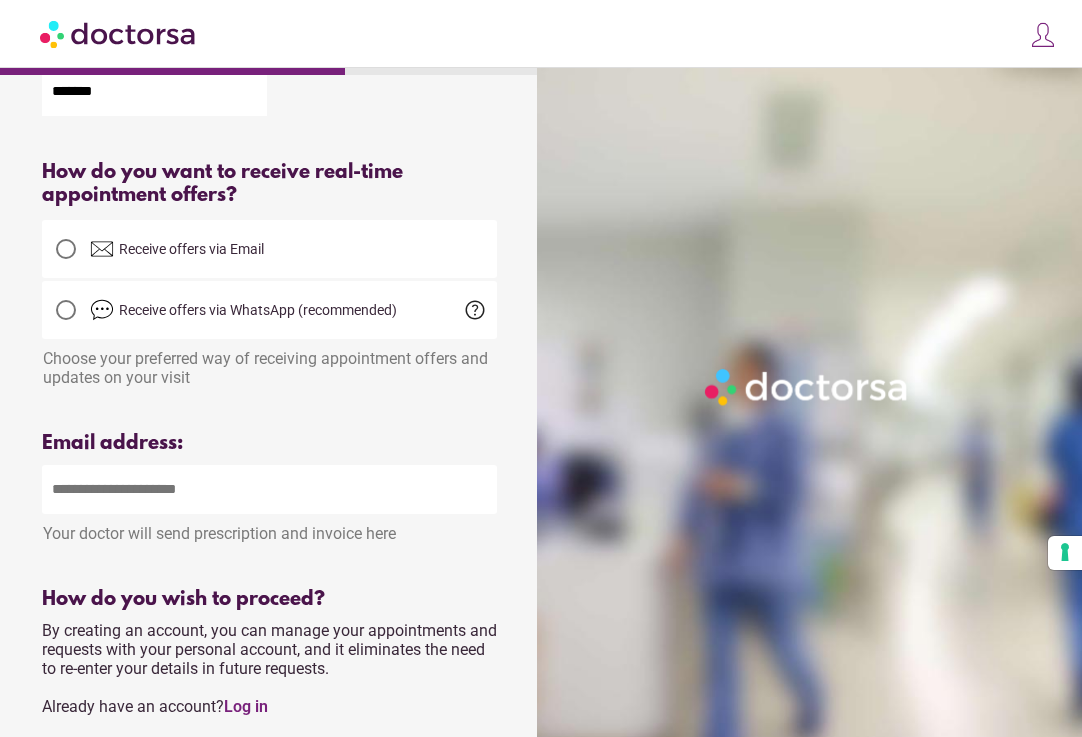 type on "*******" 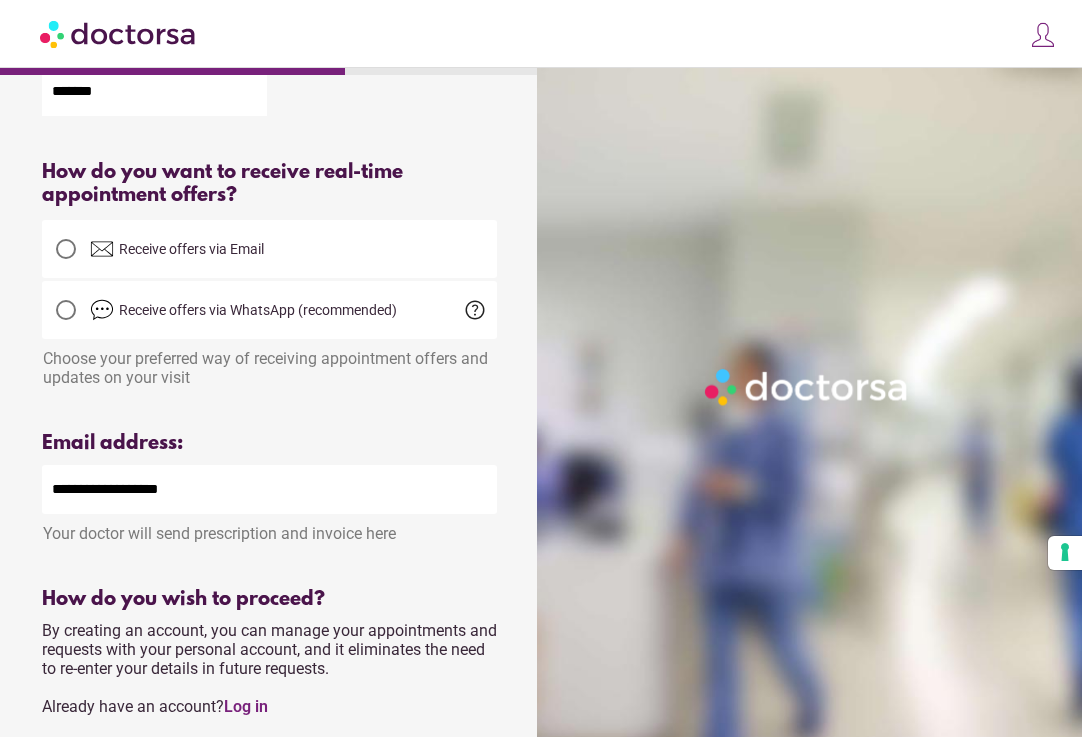 type on "**********" 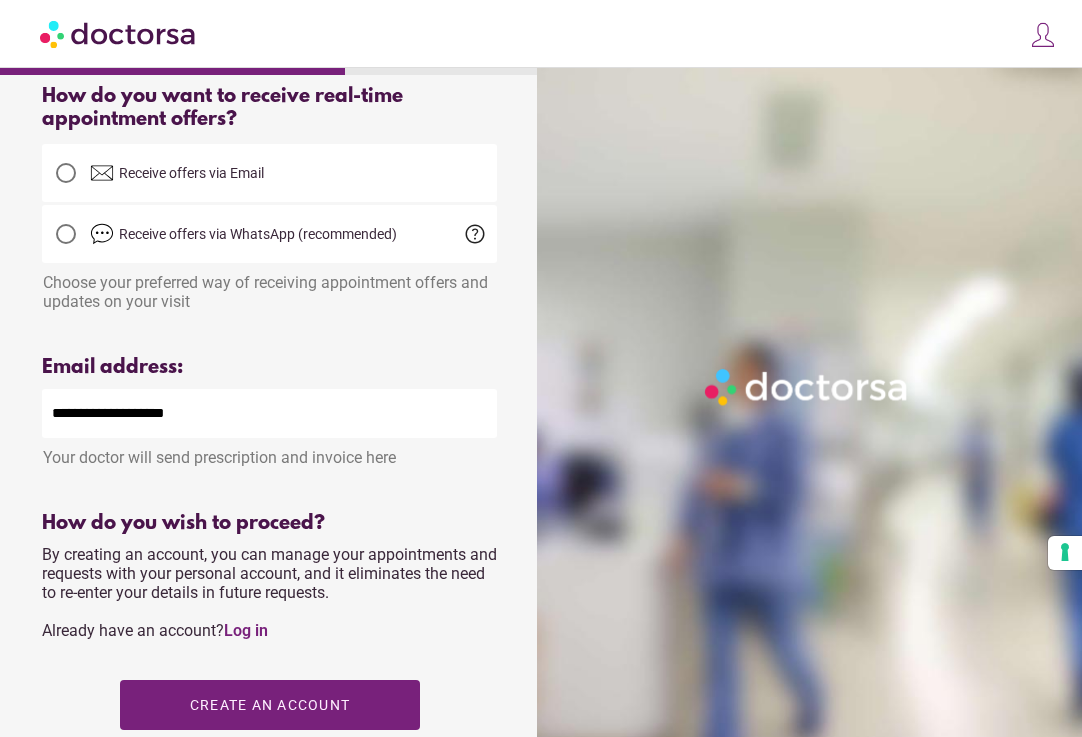 scroll, scrollTop: 543, scrollLeft: 0, axis: vertical 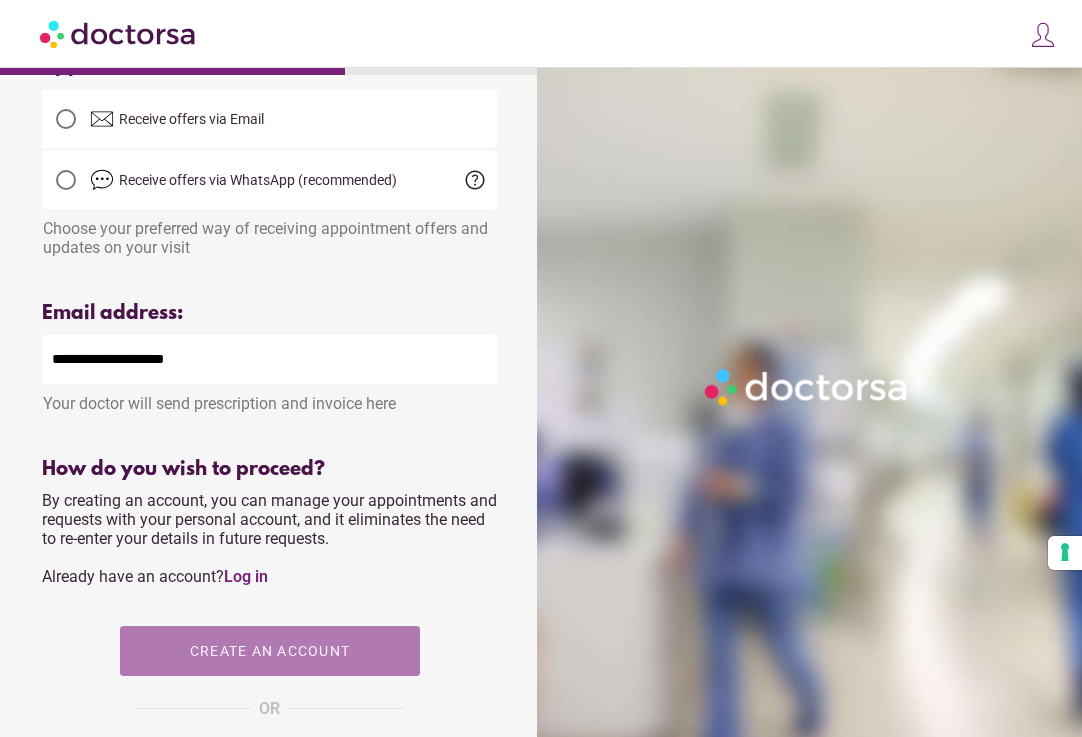 click on "Create an account" at bounding box center (269, 651) 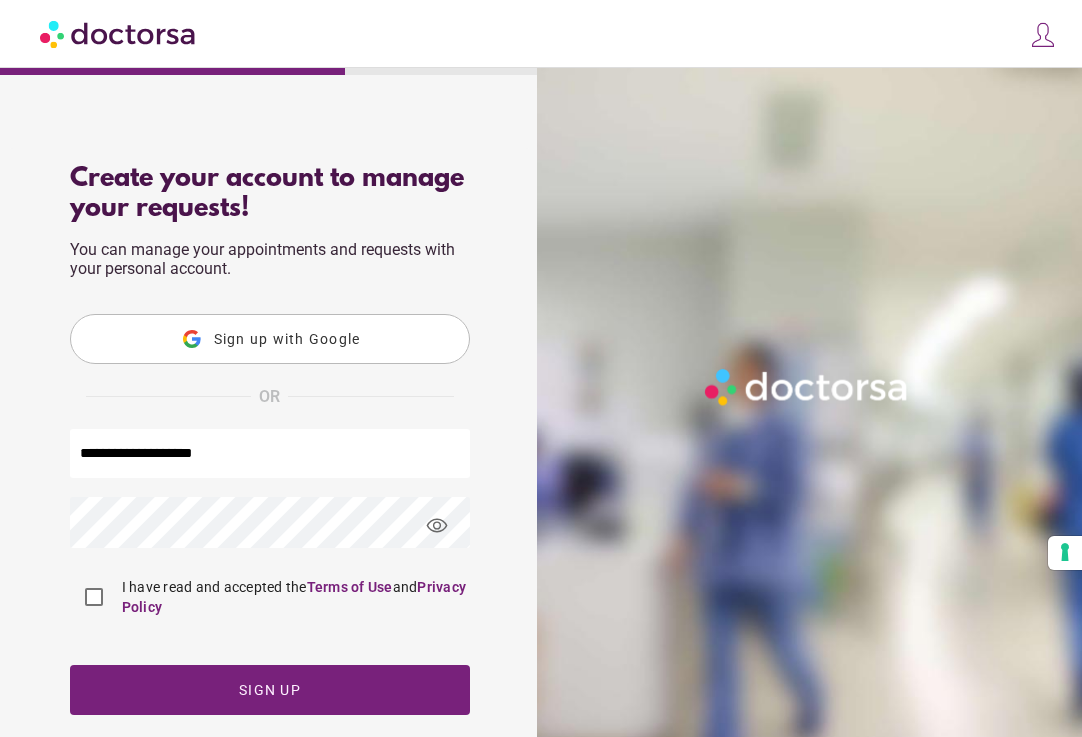 scroll, scrollTop: 154, scrollLeft: 0, axis: vertical 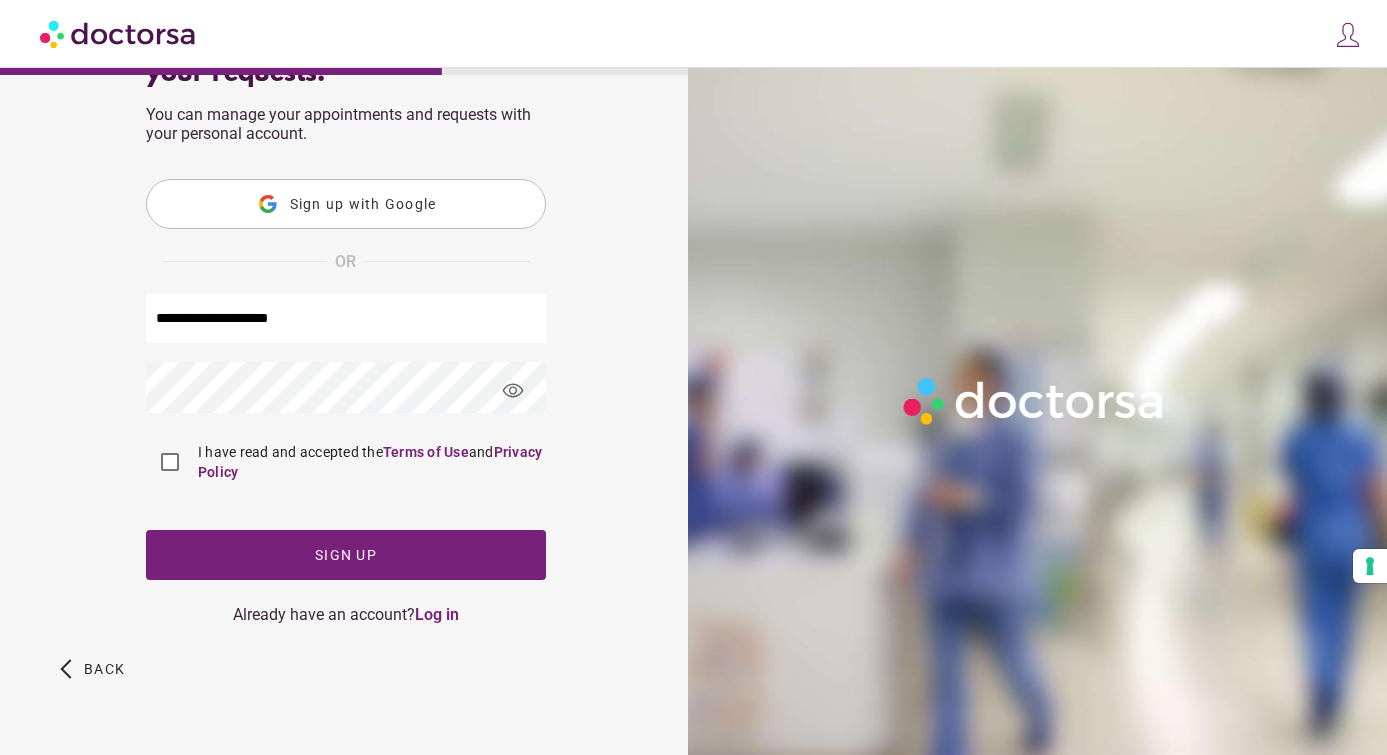 click on "**********" at bounding box center [346, 318] 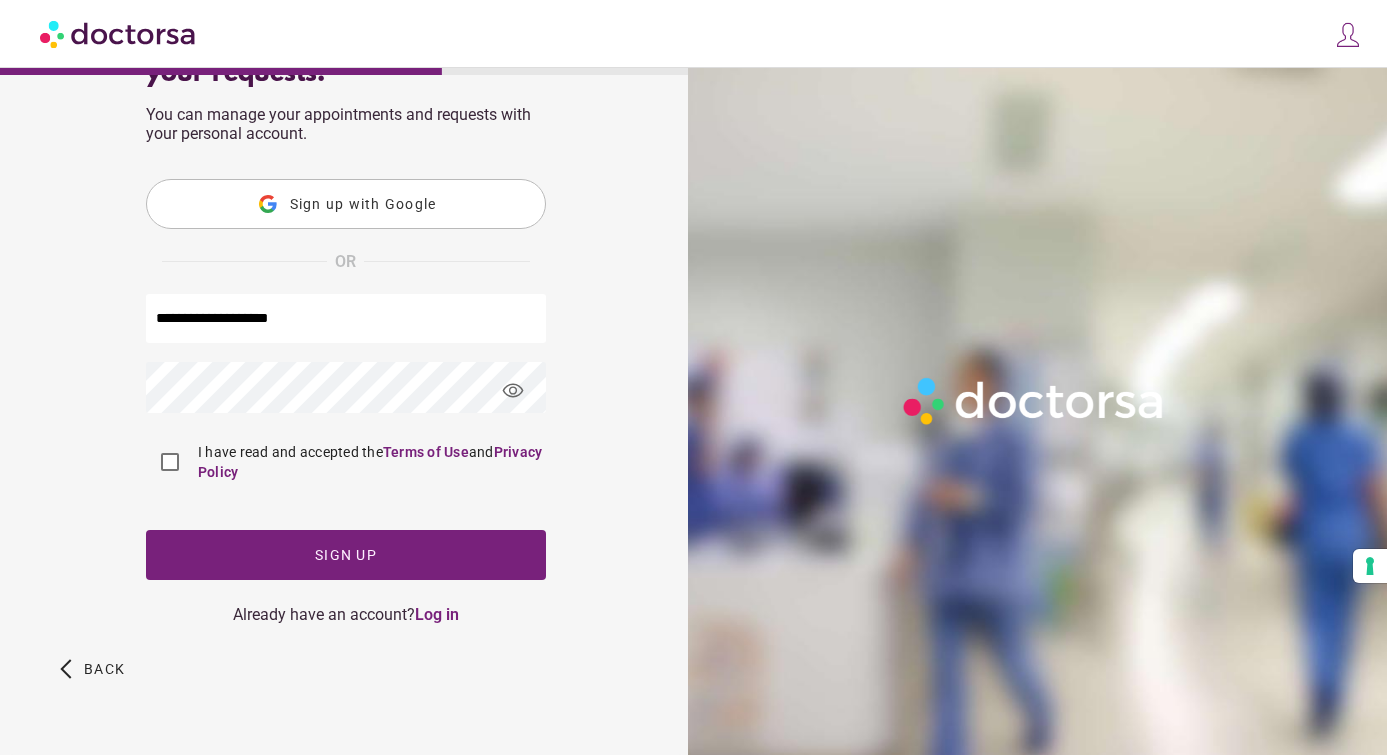 click on "visibility" at bounding box center [513, 391] 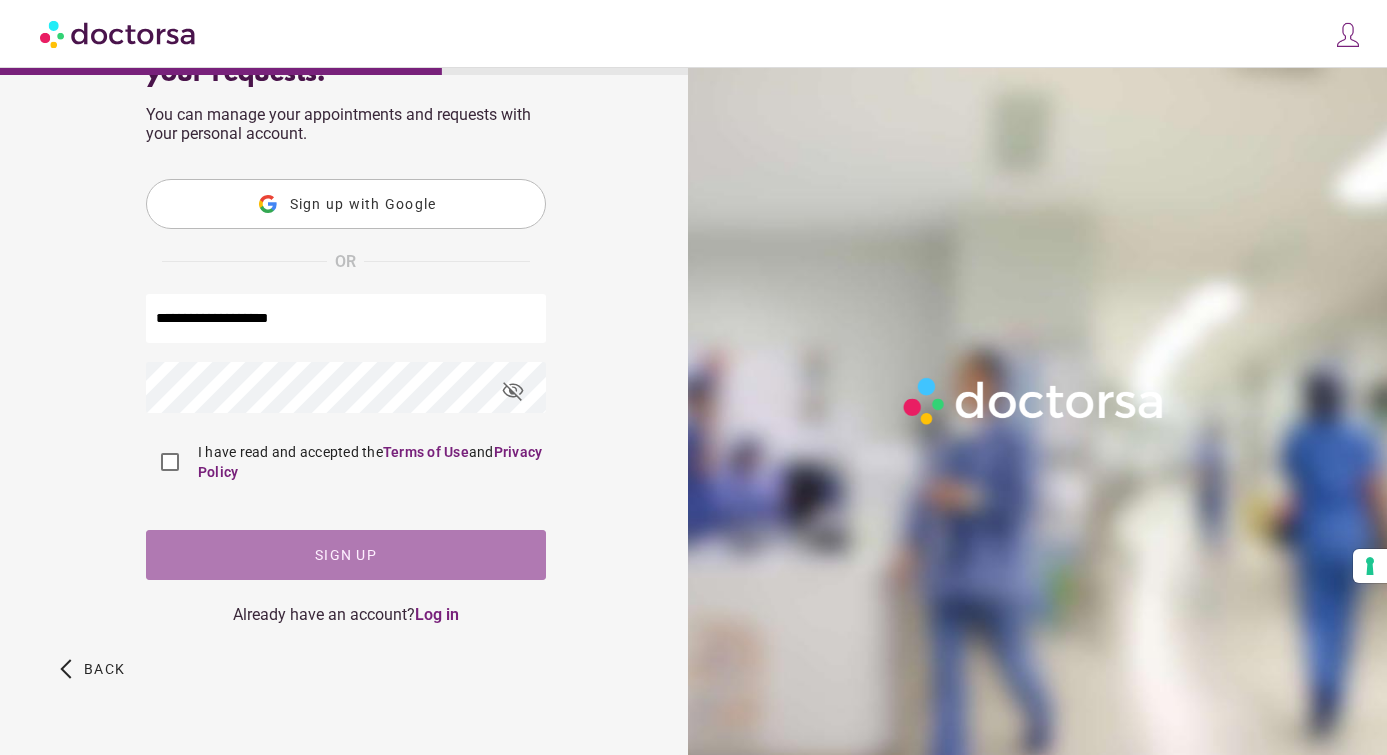 click at bounding box center [346, 555] 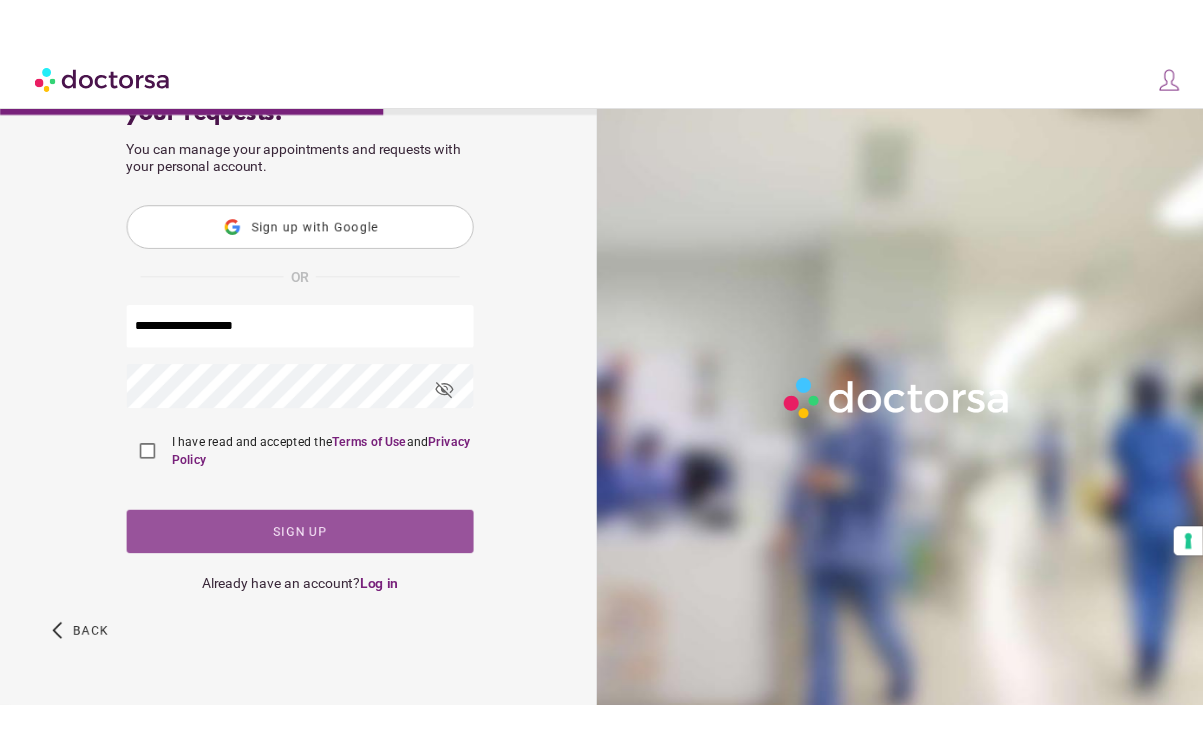 scroll, scrollTop: 0, scrollLeft: 0, axis: both 